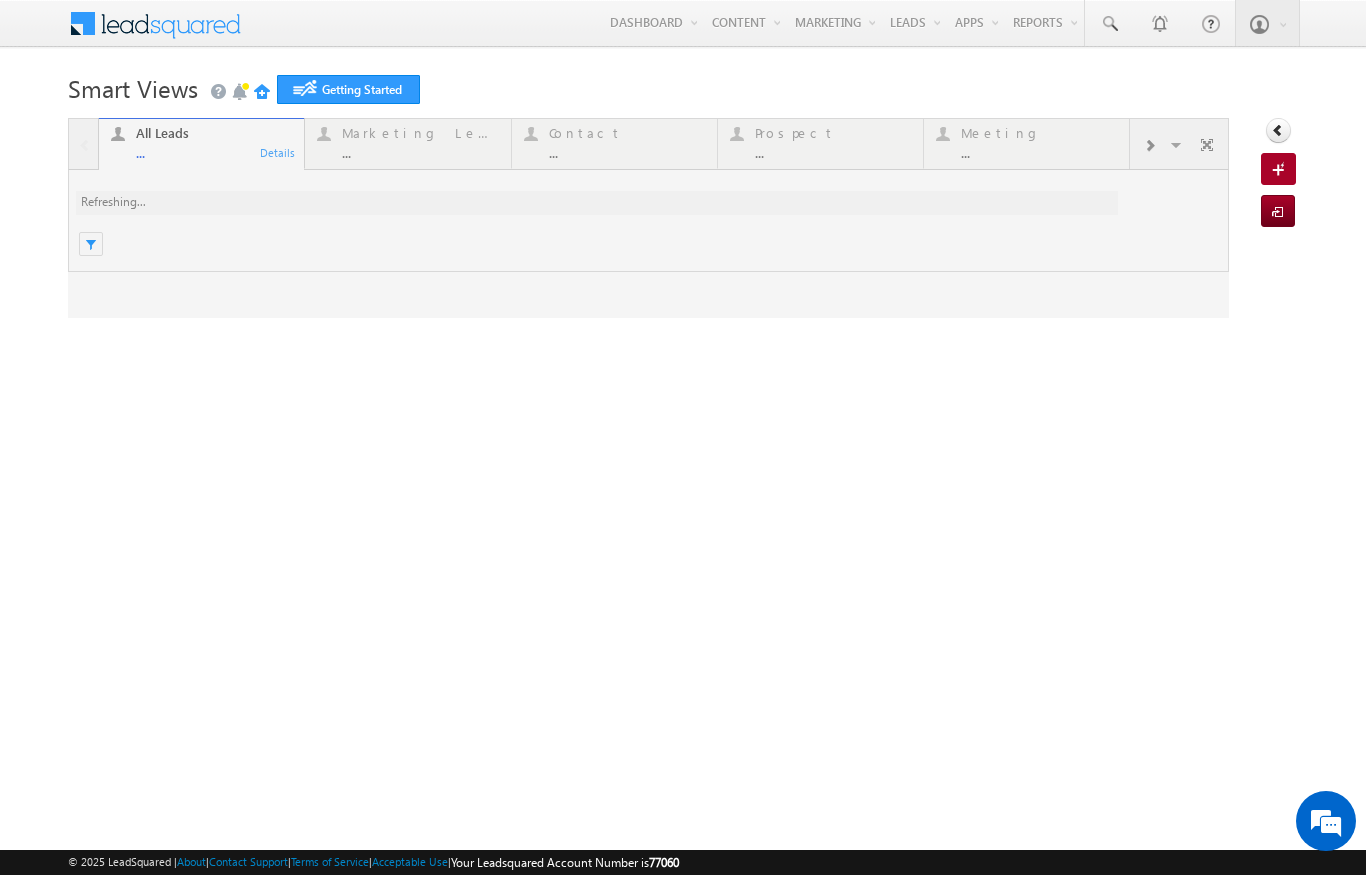 scroll, scrollTop: 0, scrollLeft: 0, axis: both 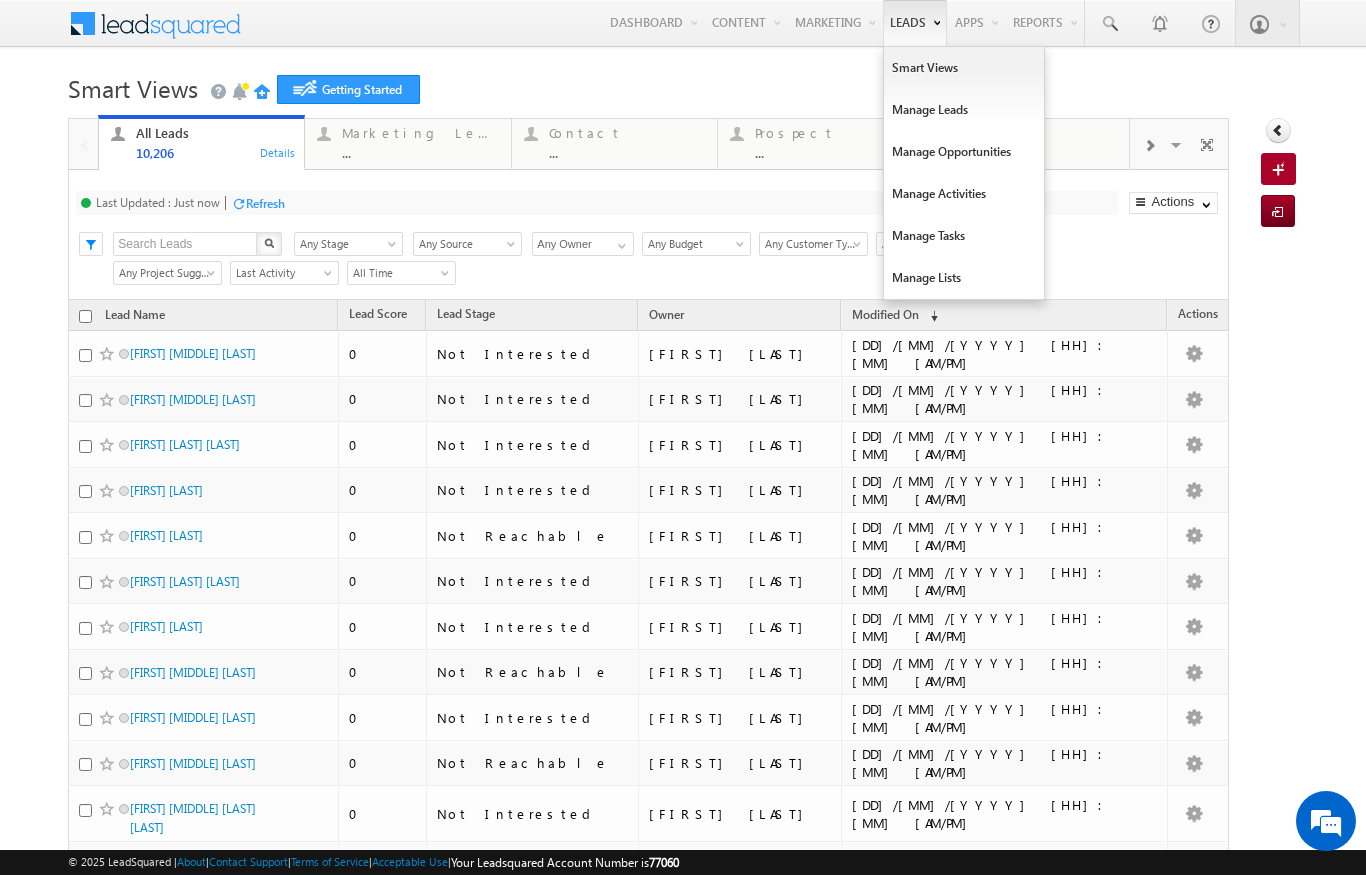 click on "Leads" at bounding box center [915, 23] 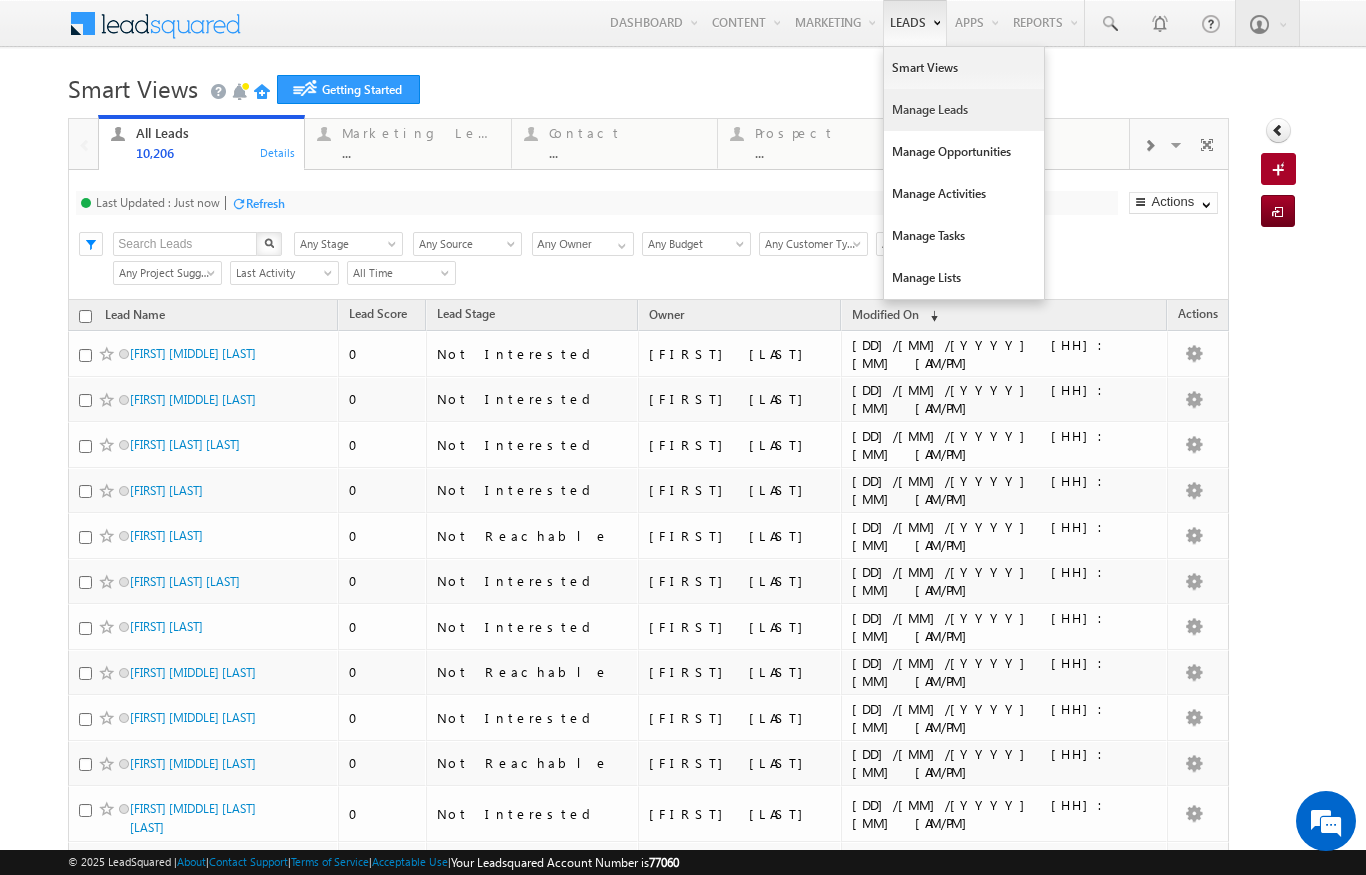 click on "Manage Leads" at bounding box center [964, 110] 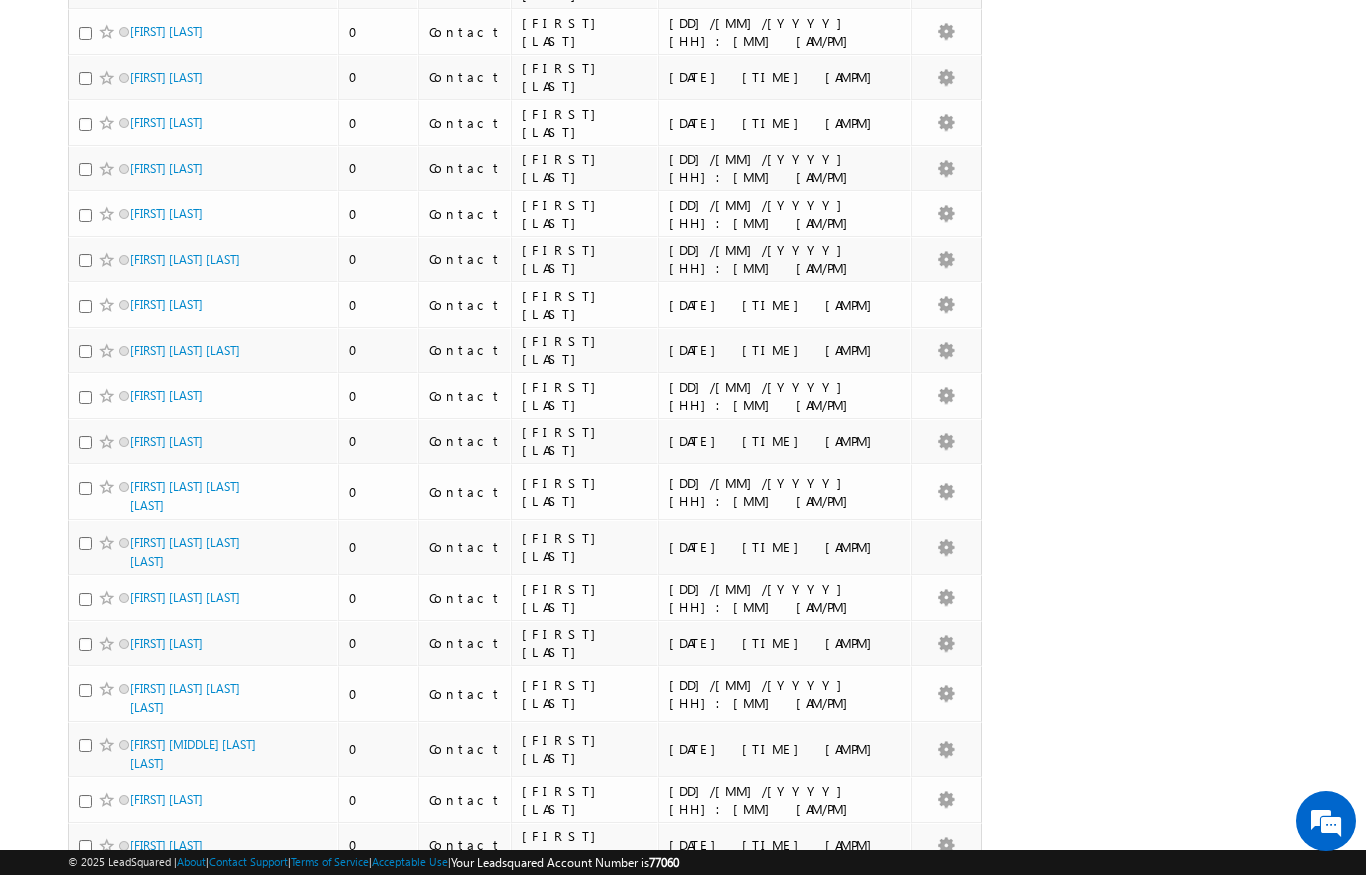scroll, scrollTop: 0, scrollLeft: 0, axis: both 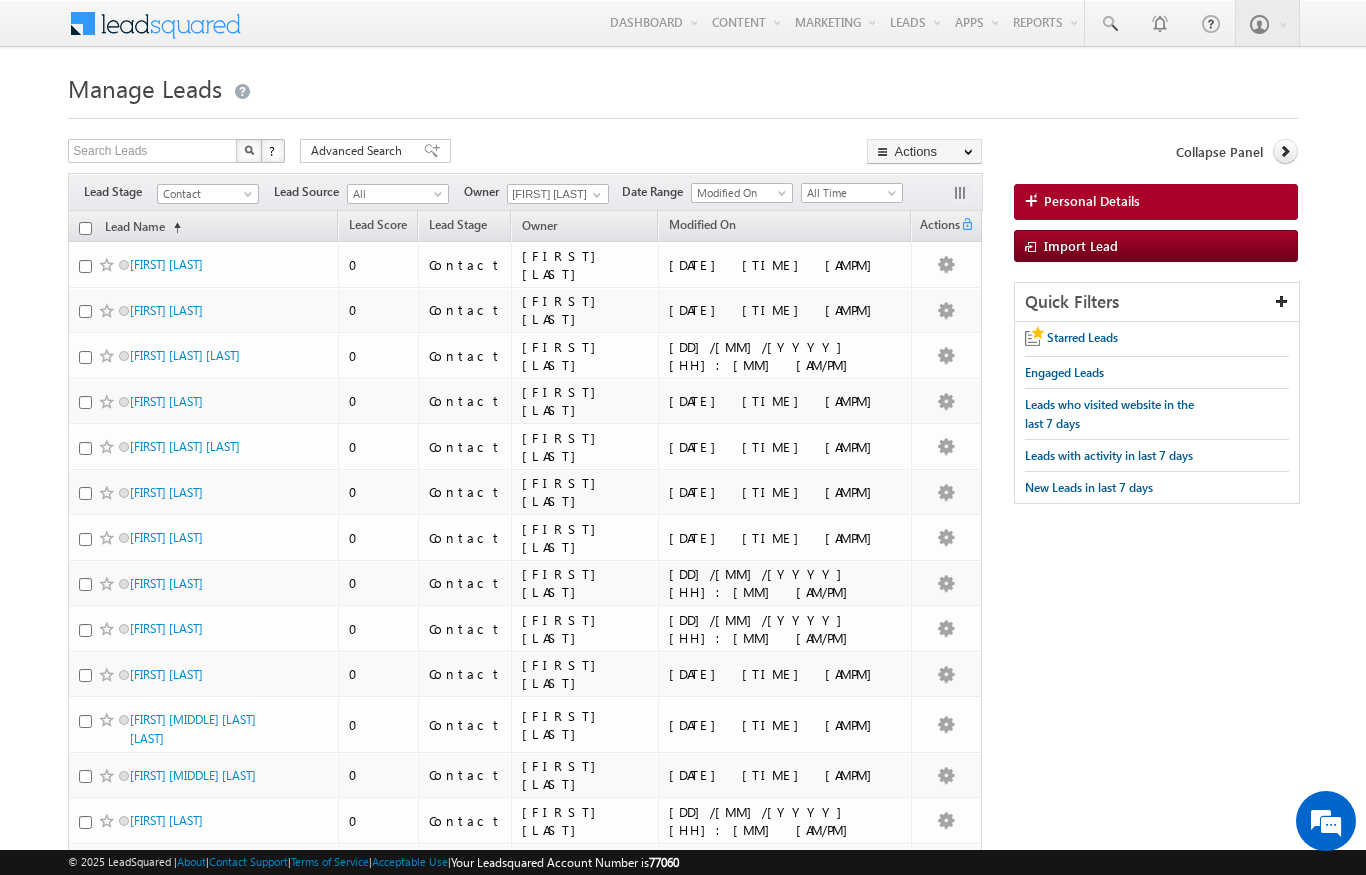 click at bounding box center [85, 228] 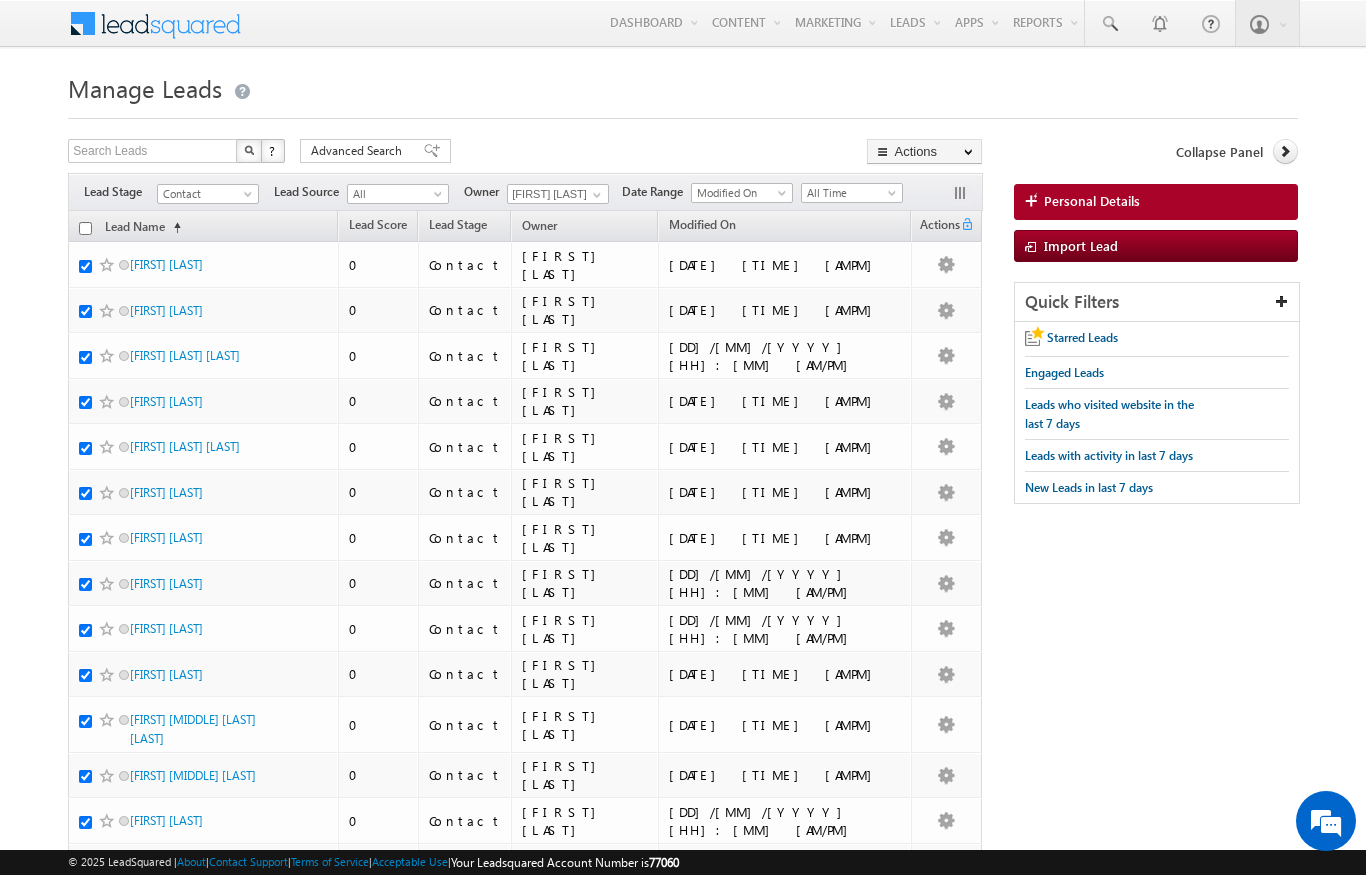 checkbox on "true" 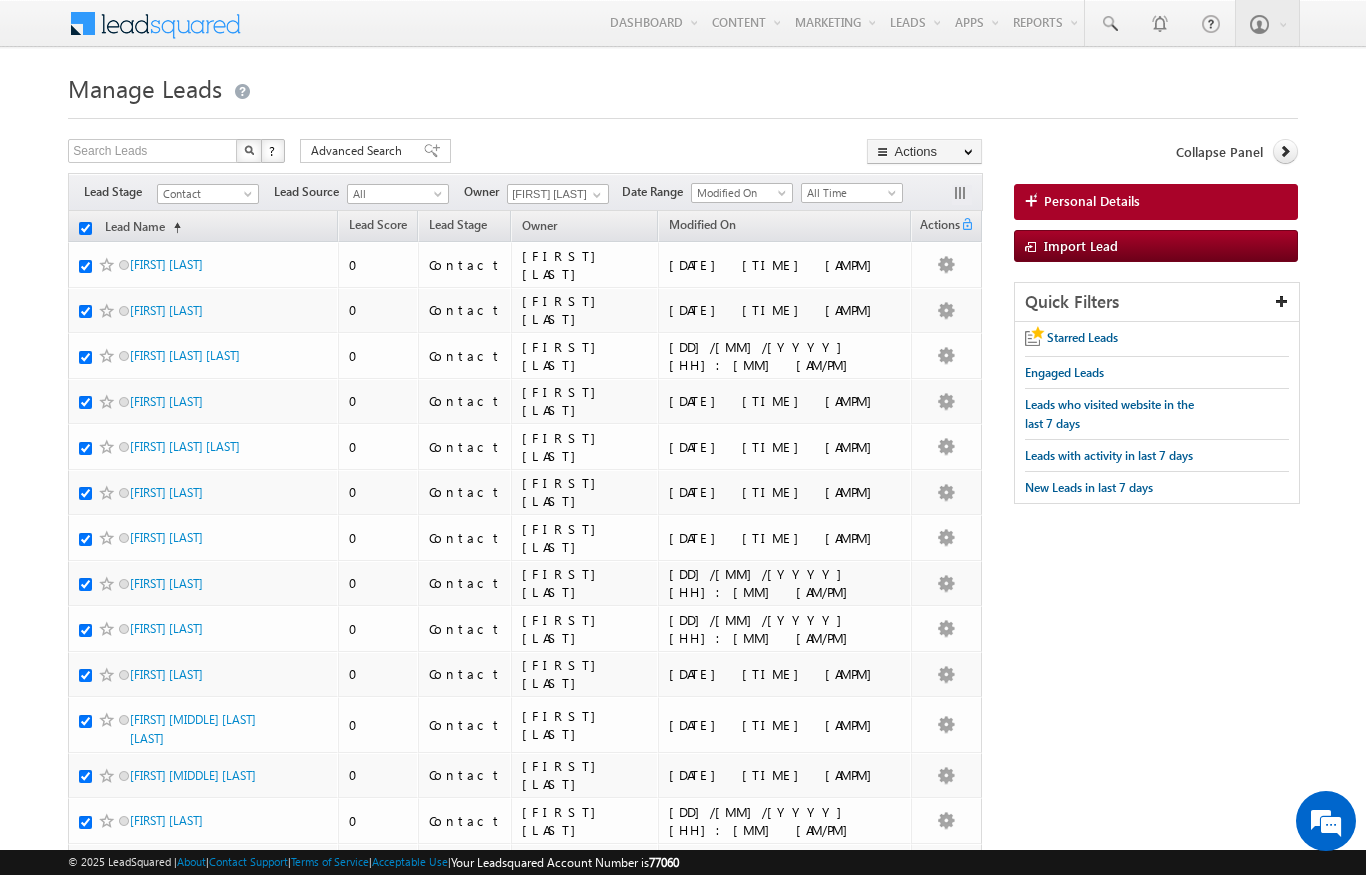 checkbox on "true" 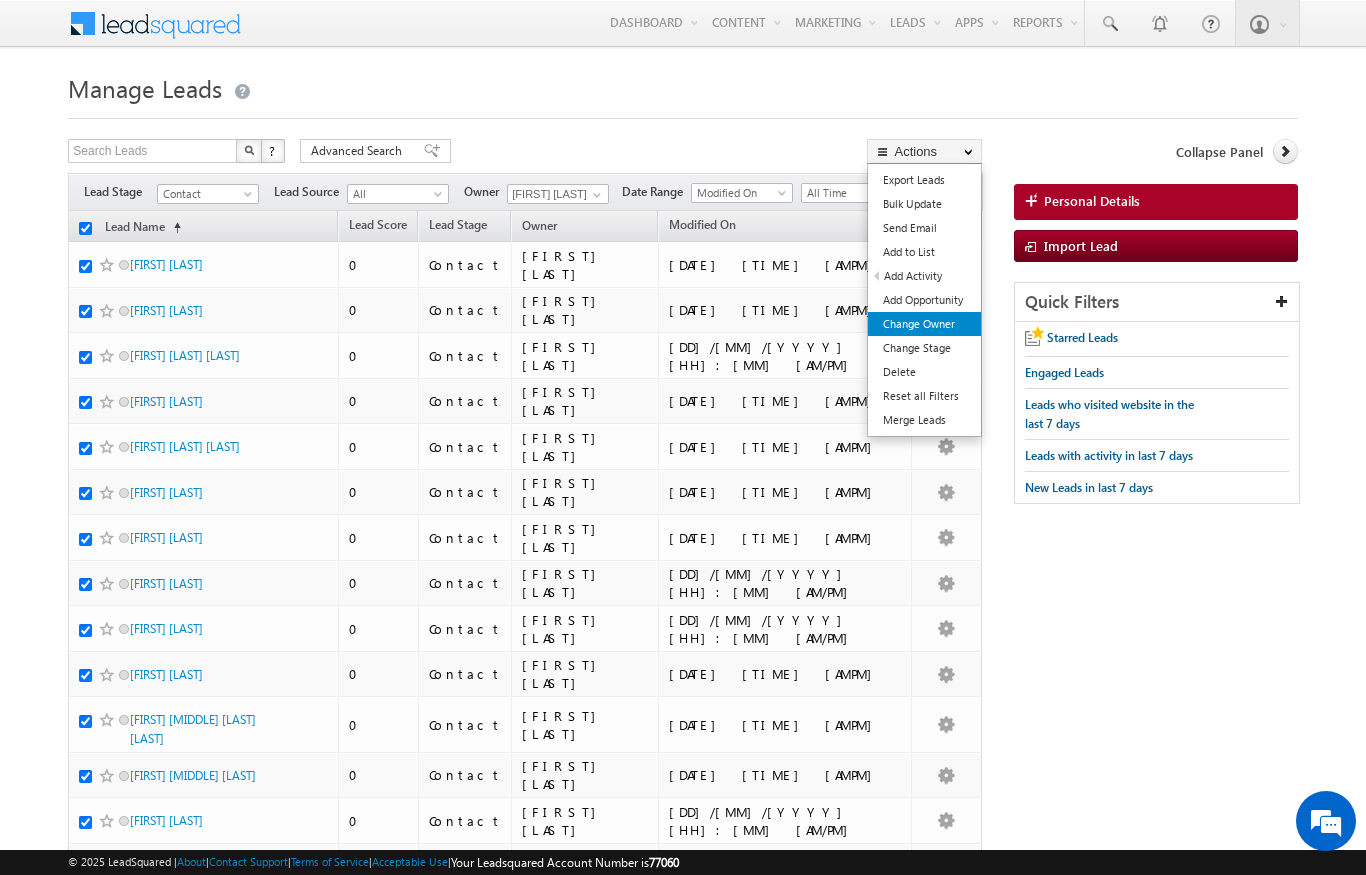 click on "Change Owner" at bounding box center [924, 324] 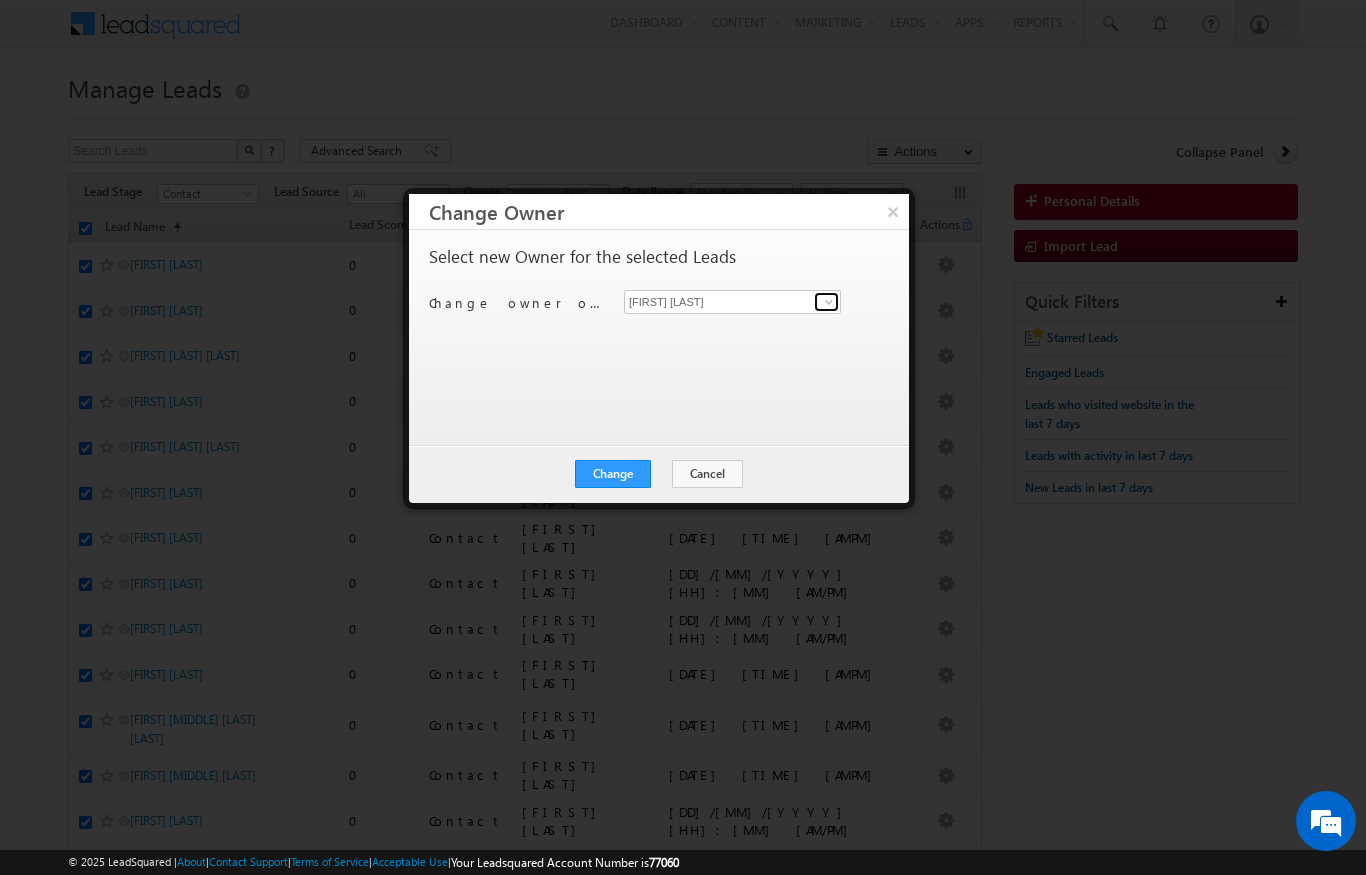 click at bounding box center [829, 302] 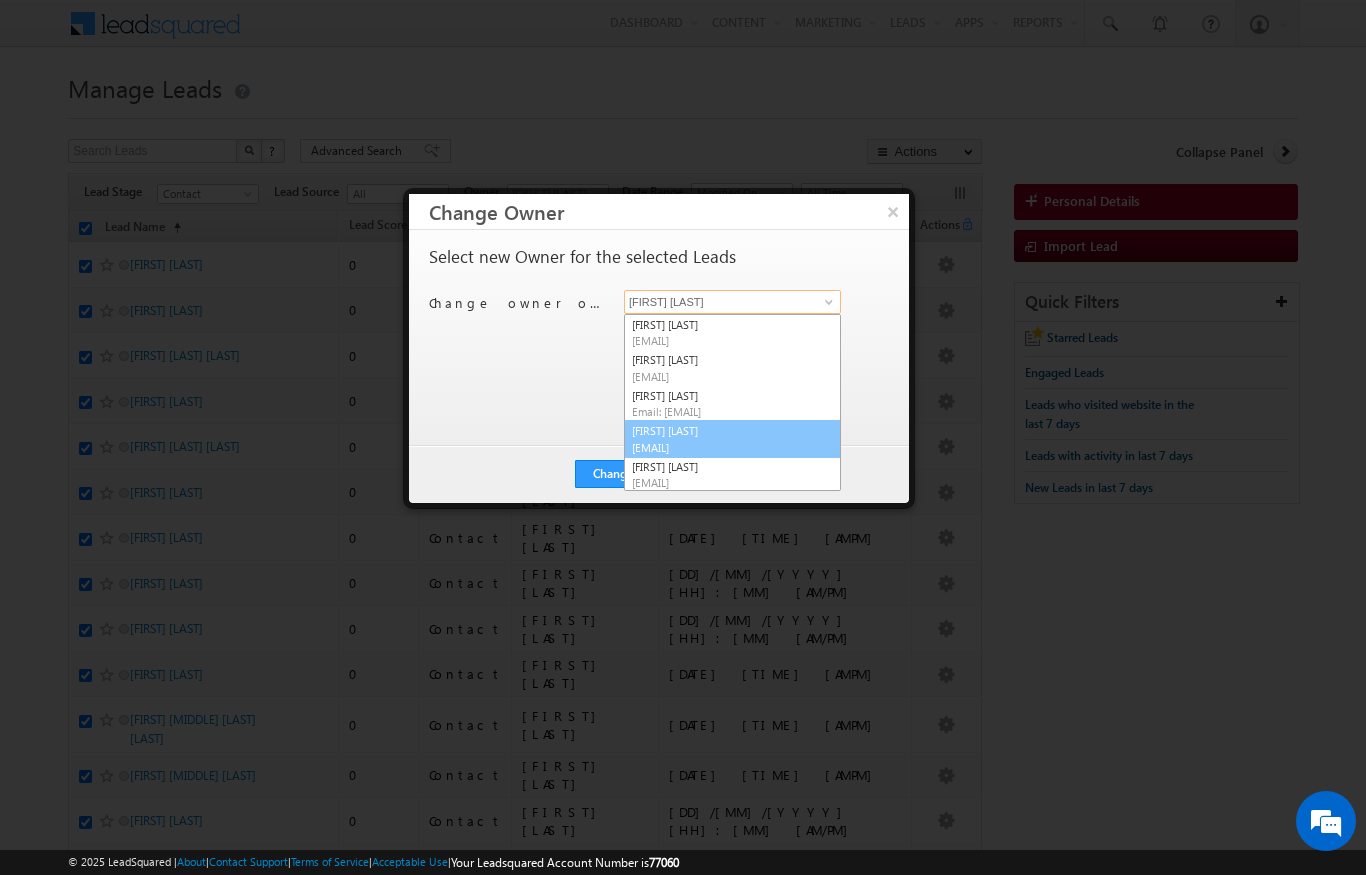 scroll, scrollTop: 0, scrollLeft: 0, axis: both 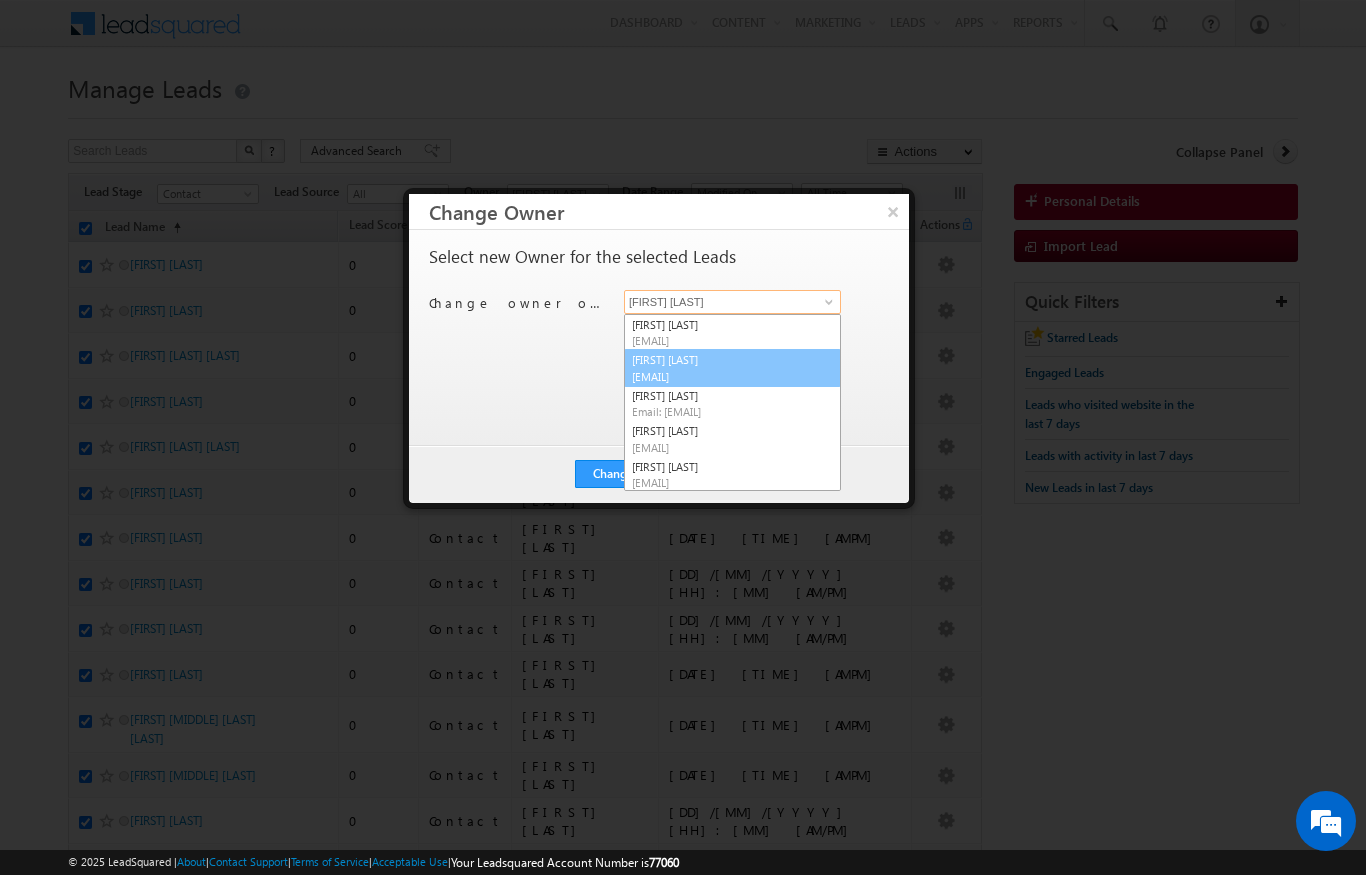 click on "[EMAIL]" at bounding box center (722, 376) 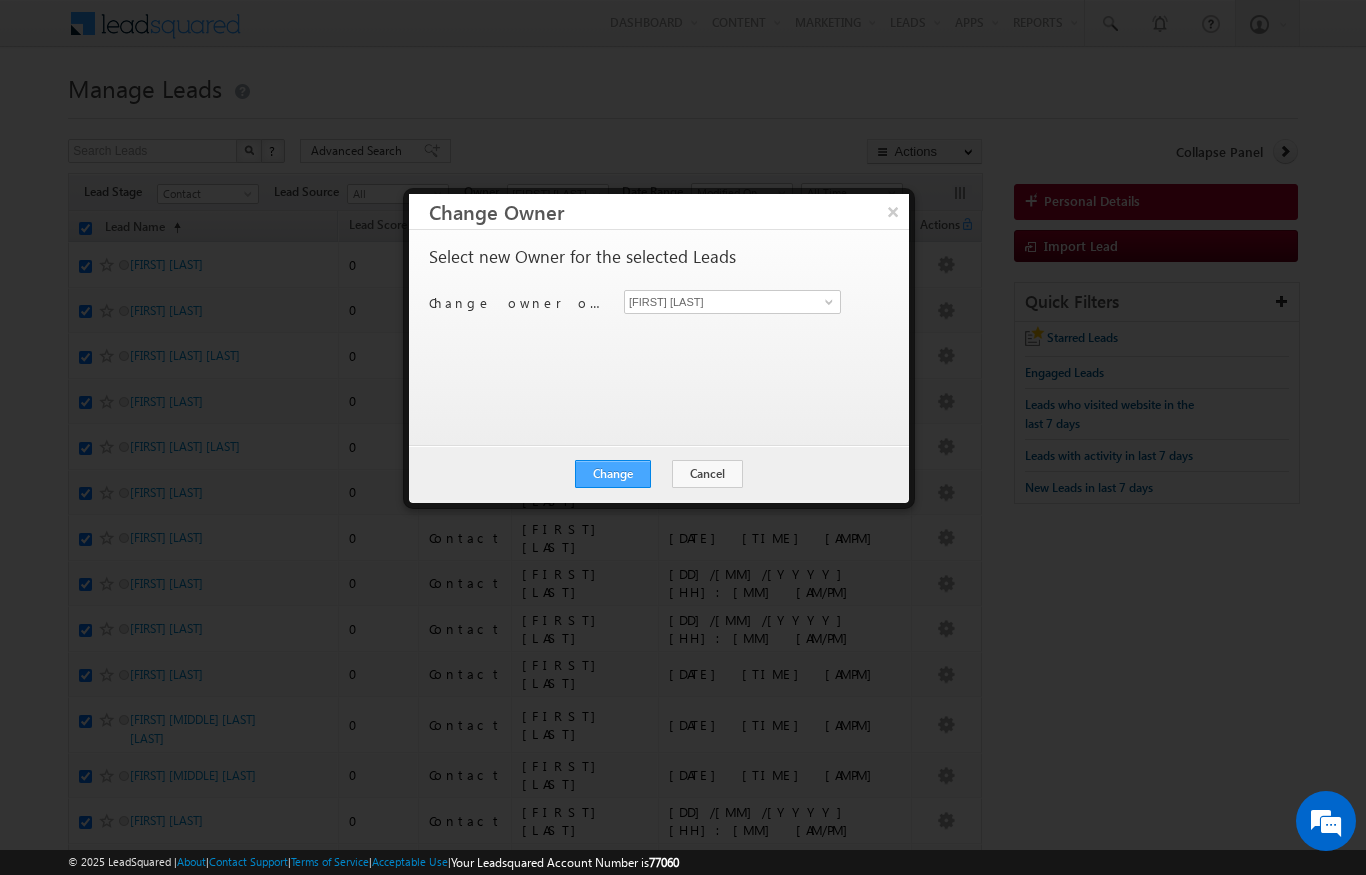 click on "Change" at bounding box center (613, 474) 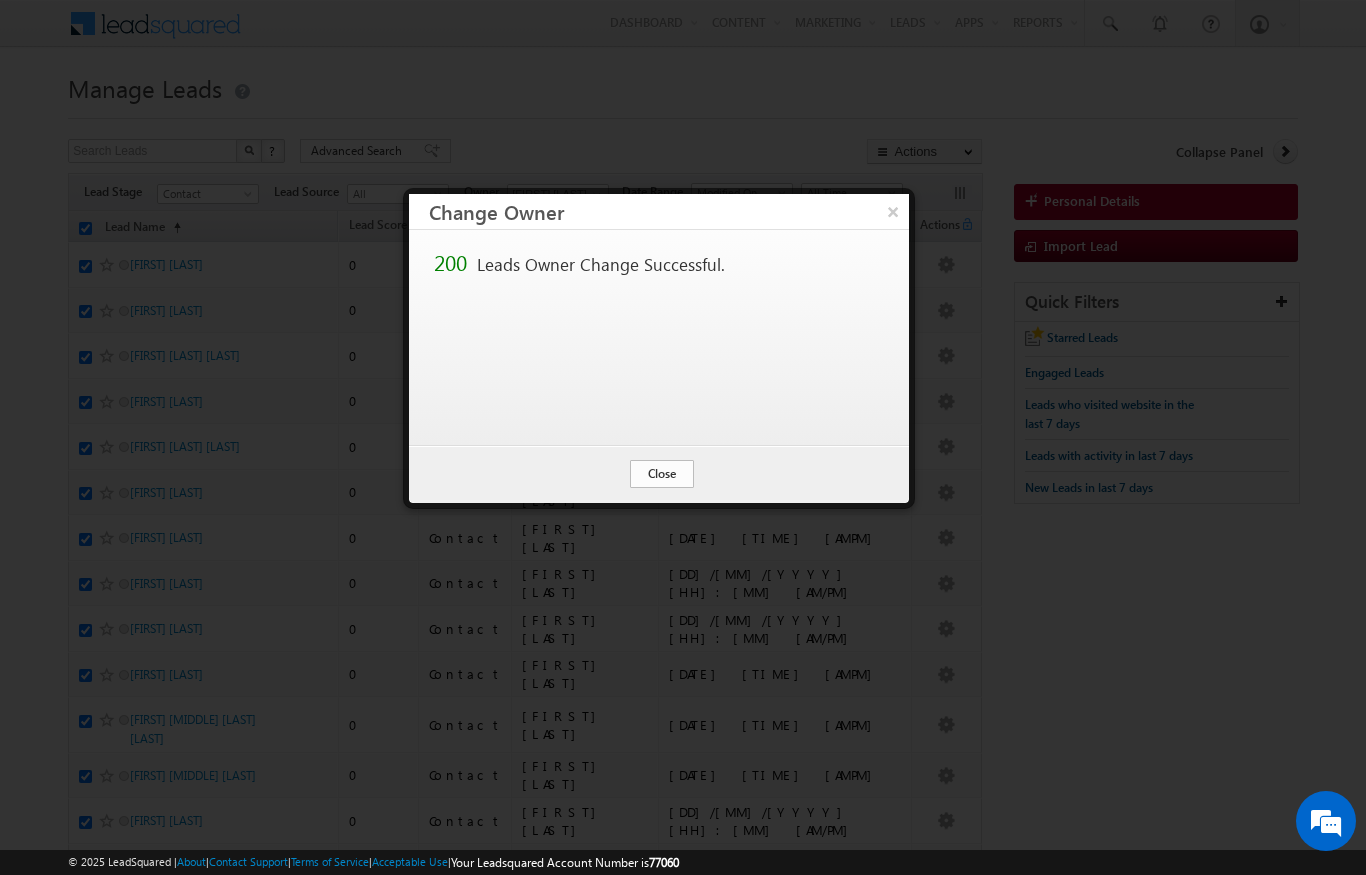 click on "Close" at bounding box center (662, 474) 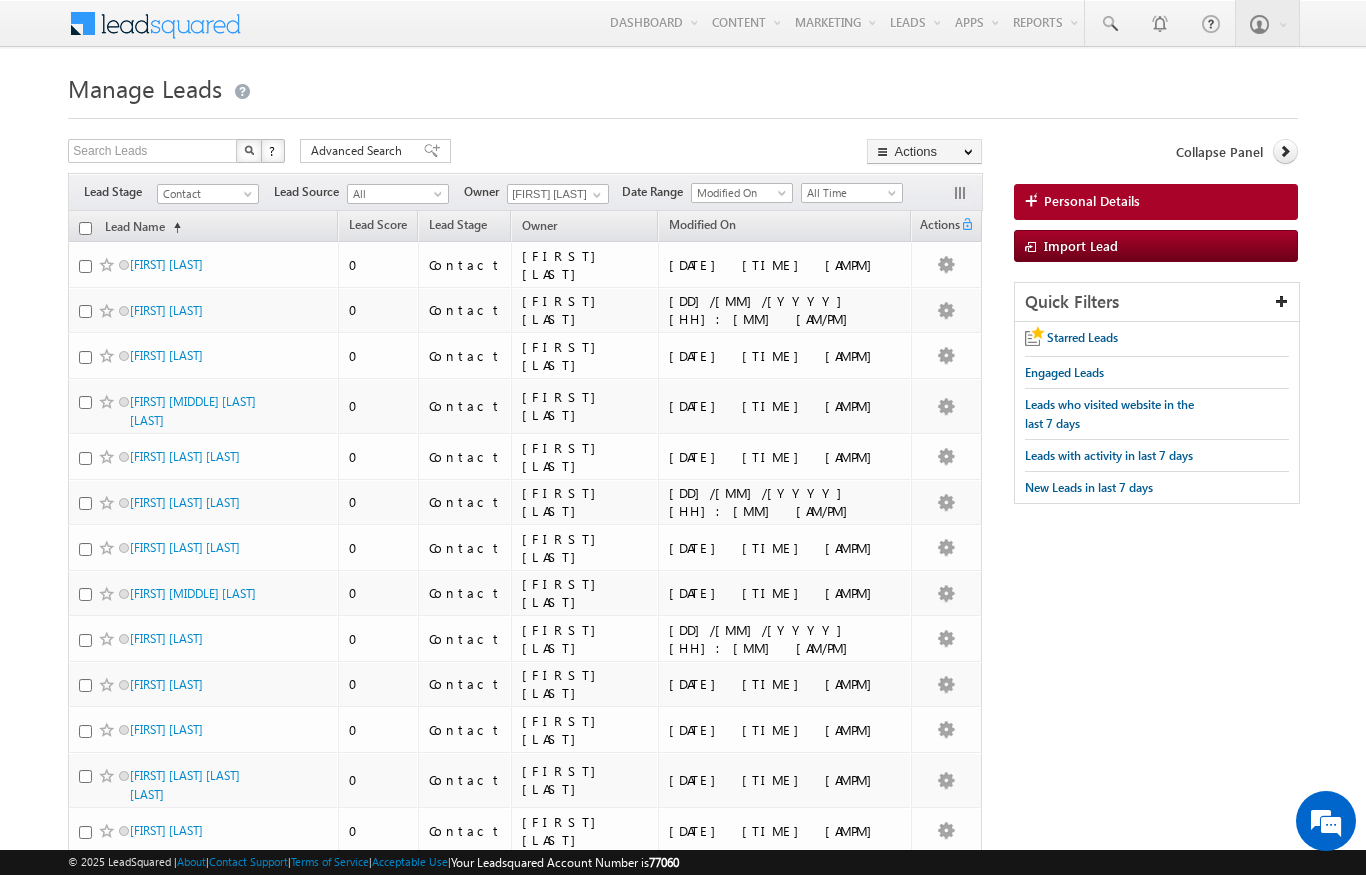 click at bounding box center [85, 228] 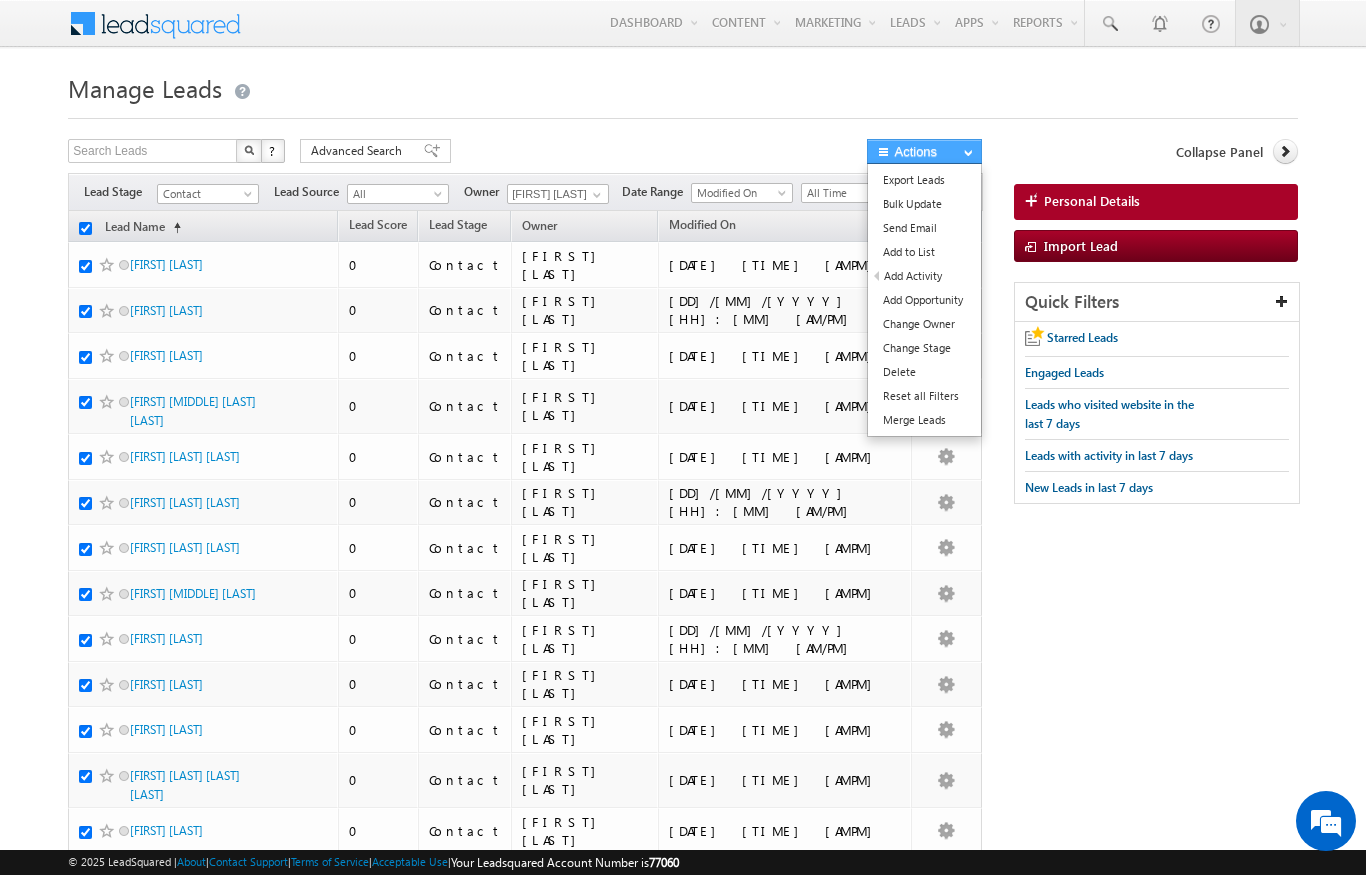 click on "Actions" at bounding box center (924, 151) 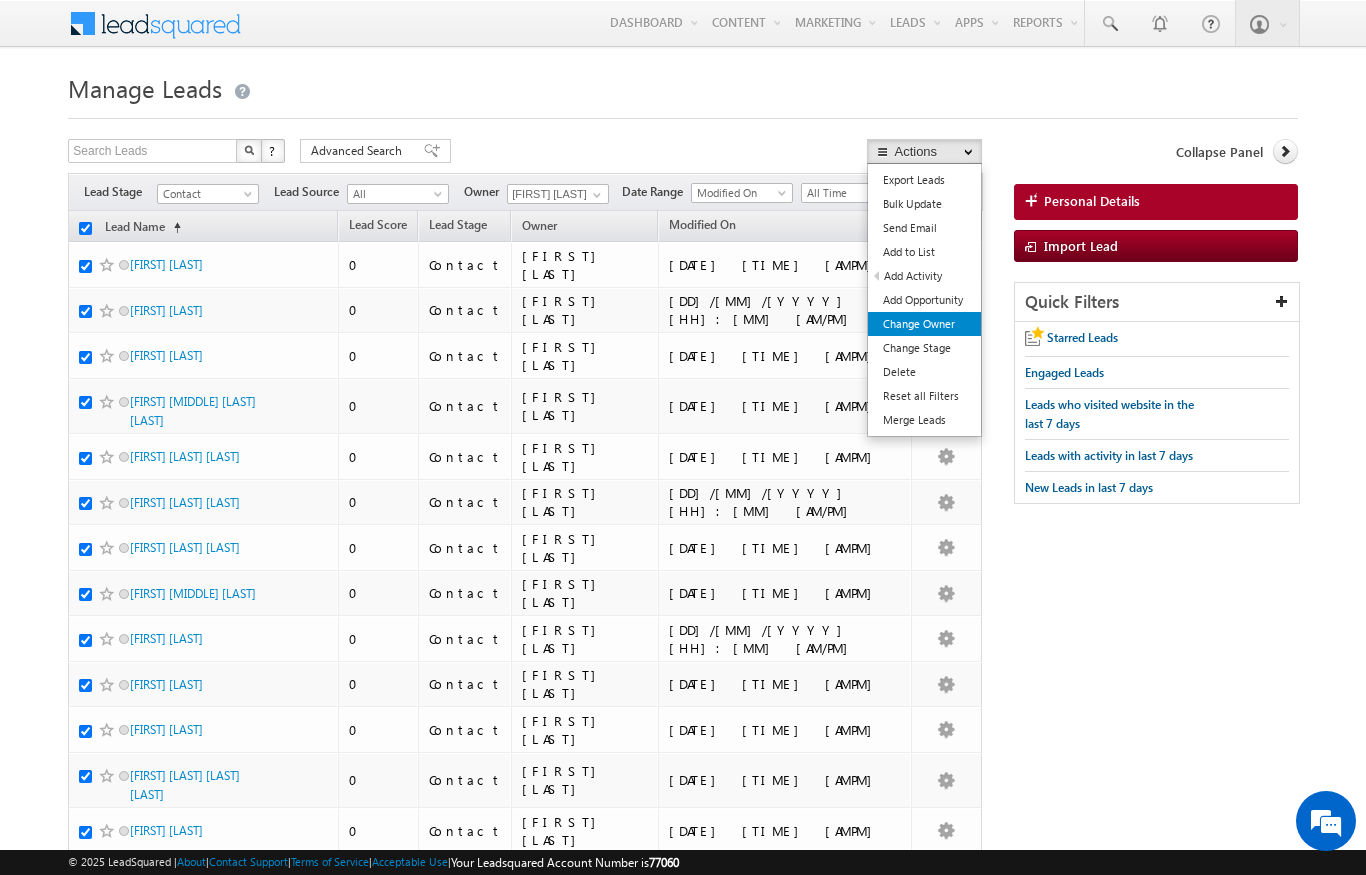 click on "Change Owner" at bounding box center [924, 324] 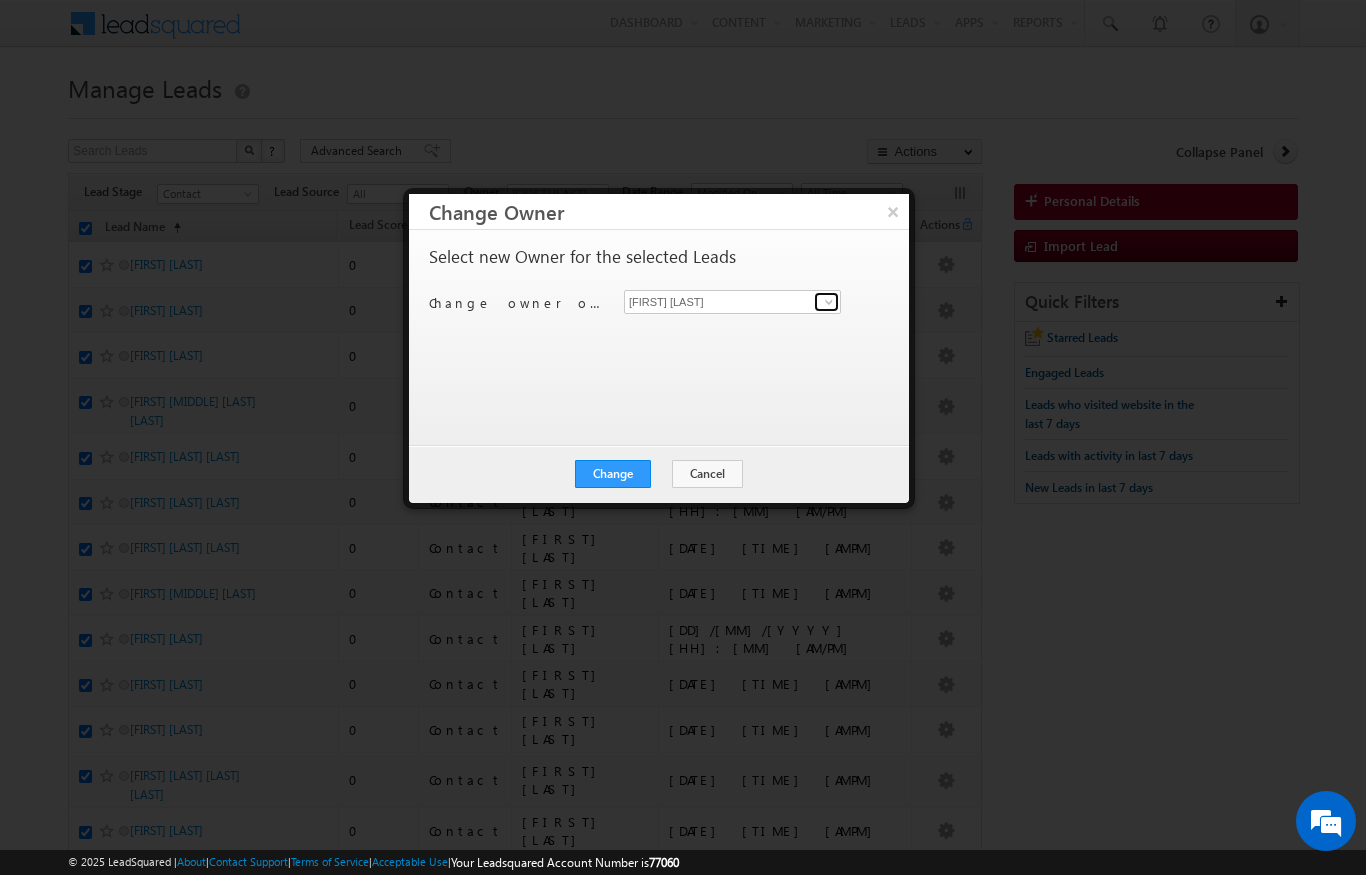 click at bounding box center [829, 302] 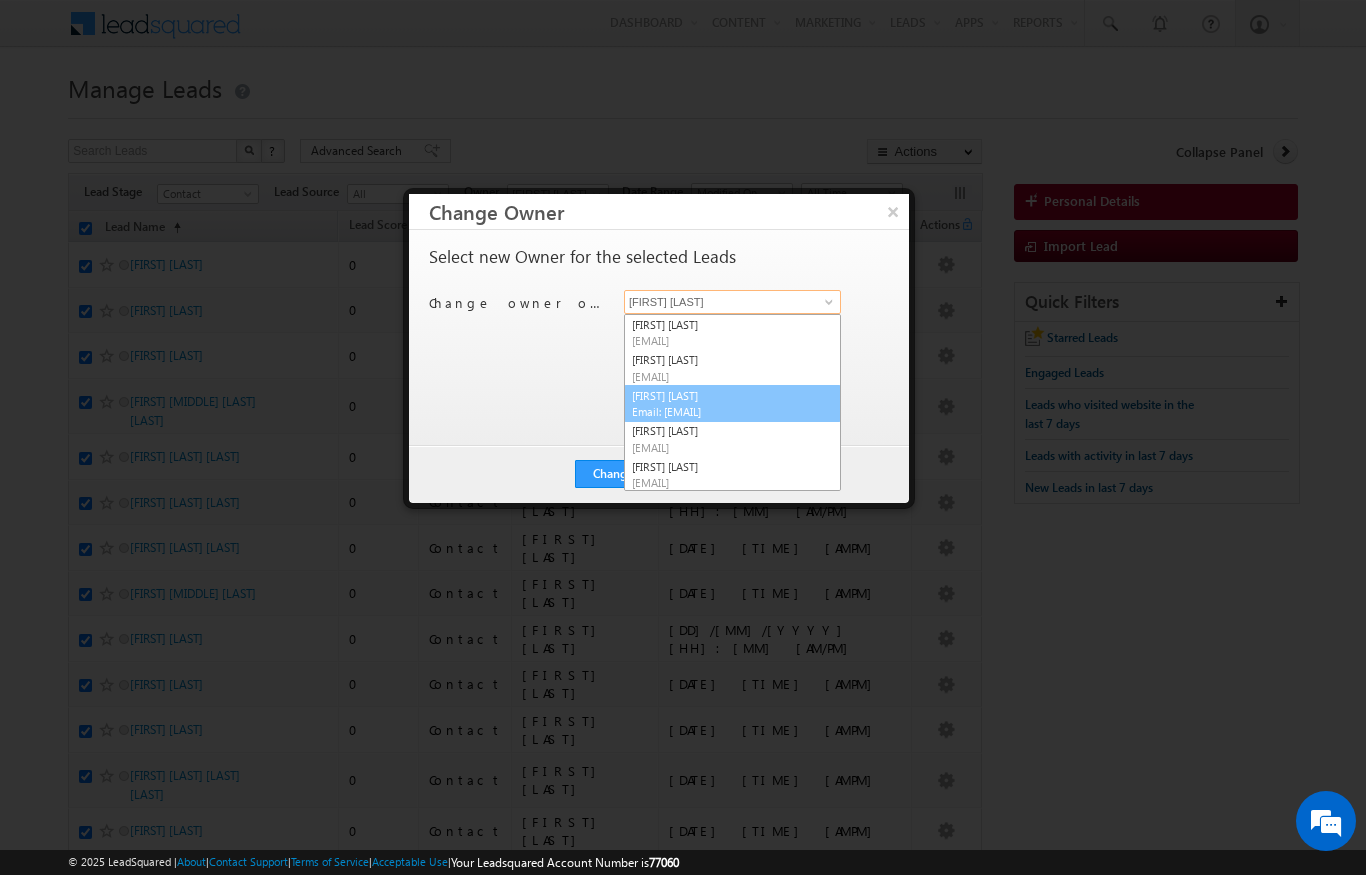 click on "Email: [EMAIL]" at bounding box center (722, 411) 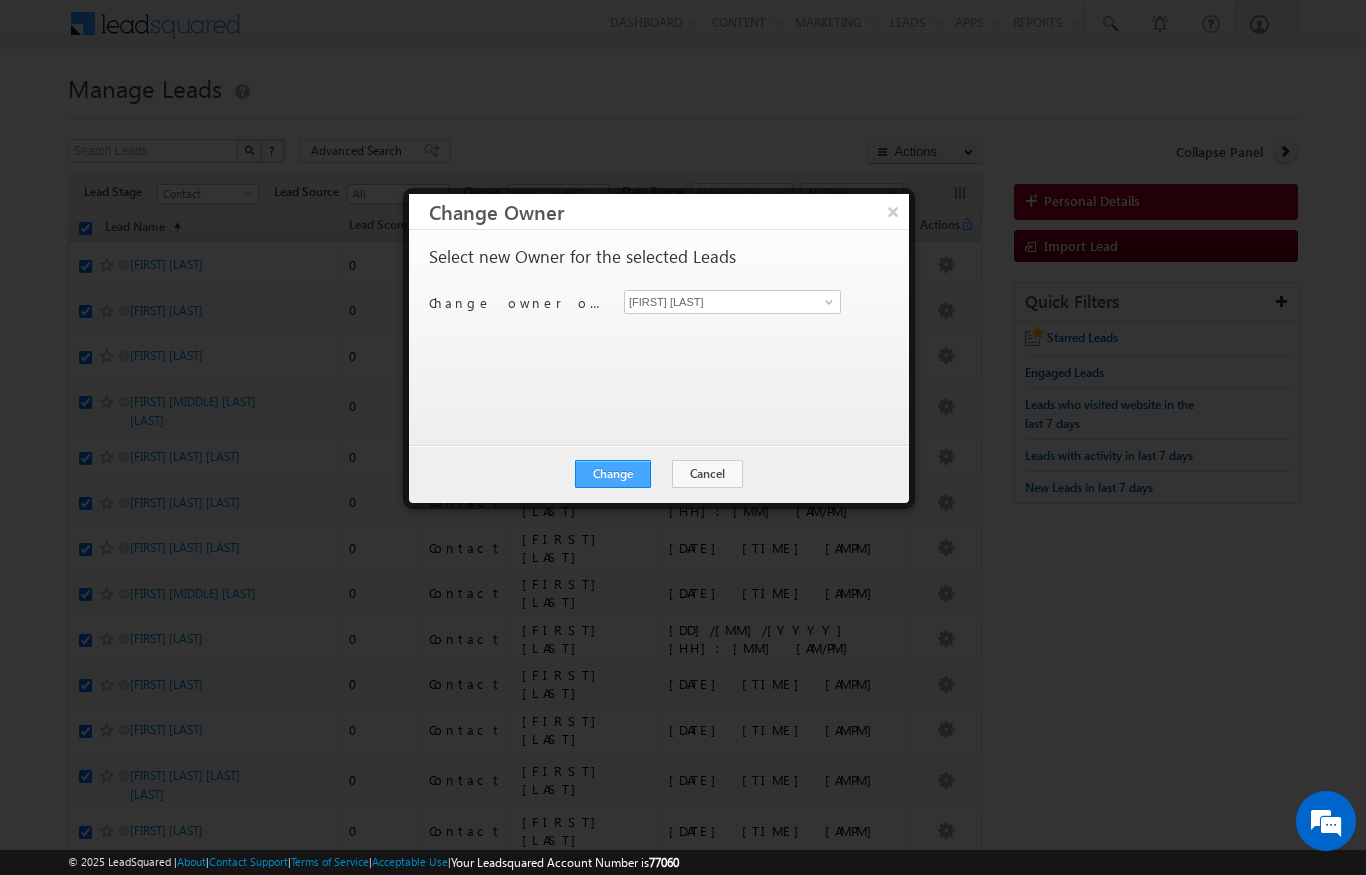 click on "Change" at bounding box center (613, 474) 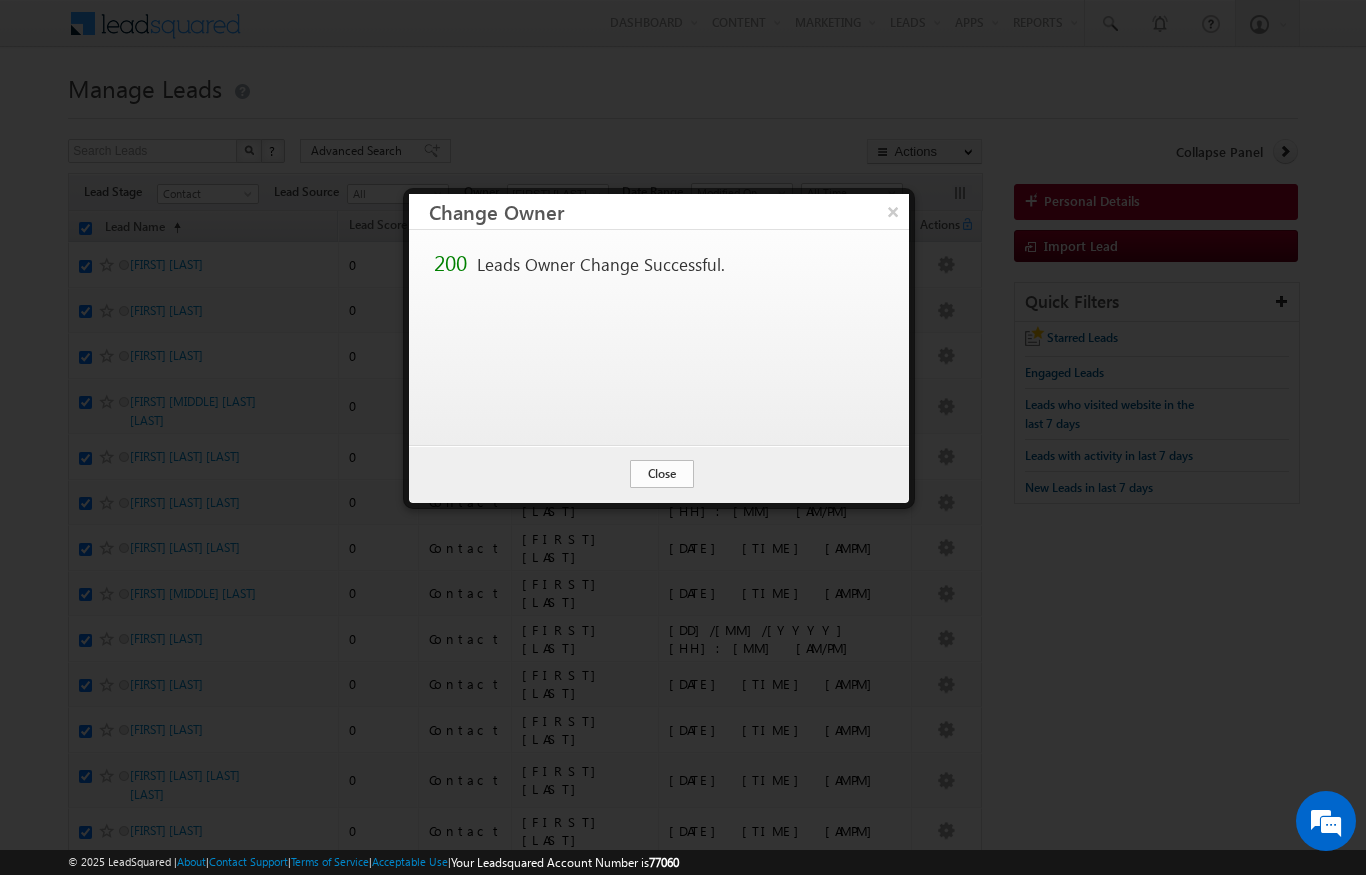 click on "Close" at bounding box center [662, 474] 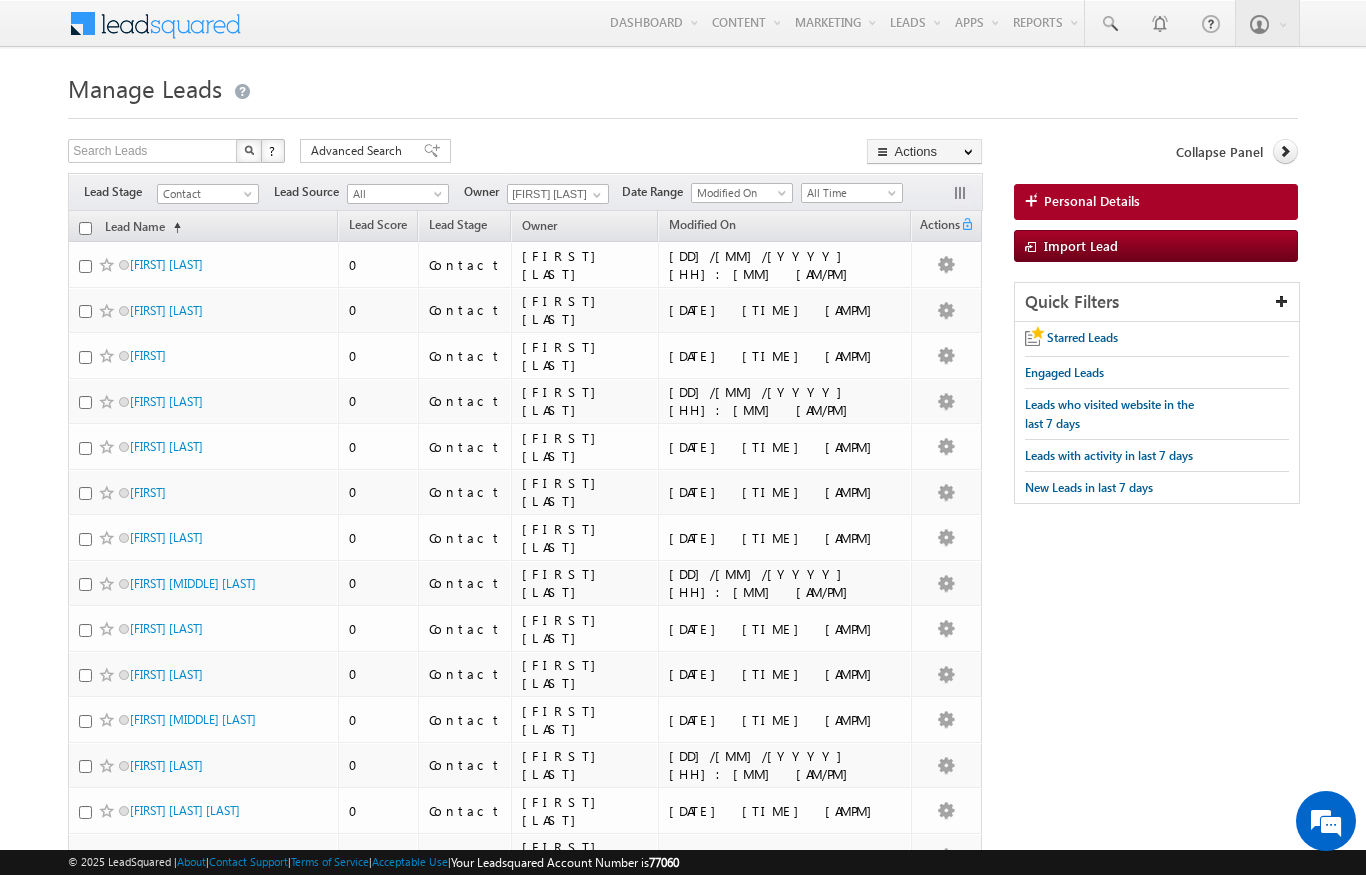 click at bounding box center [85, 228] 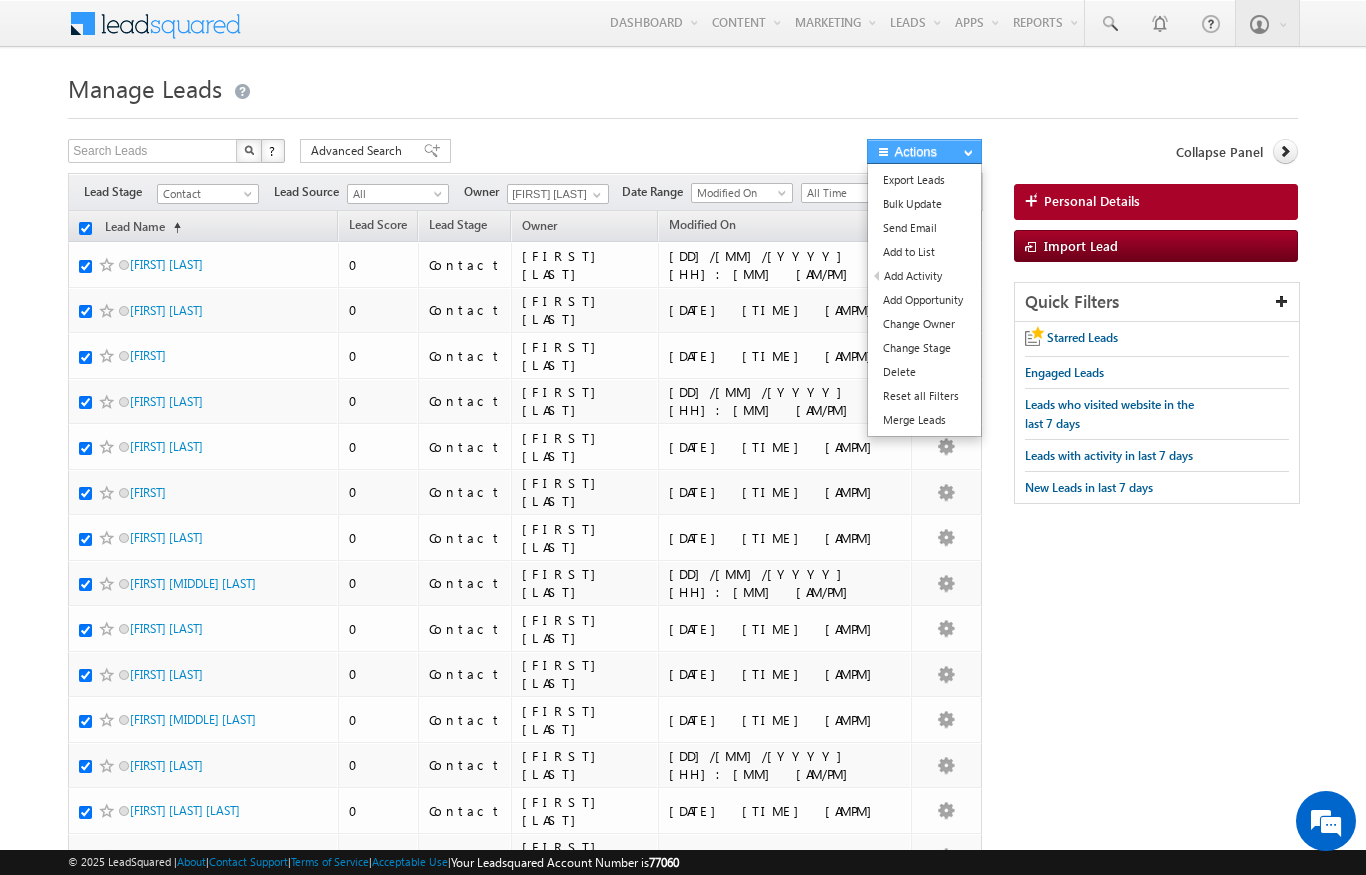 click on "Actions" at bounding box center [924, 151] 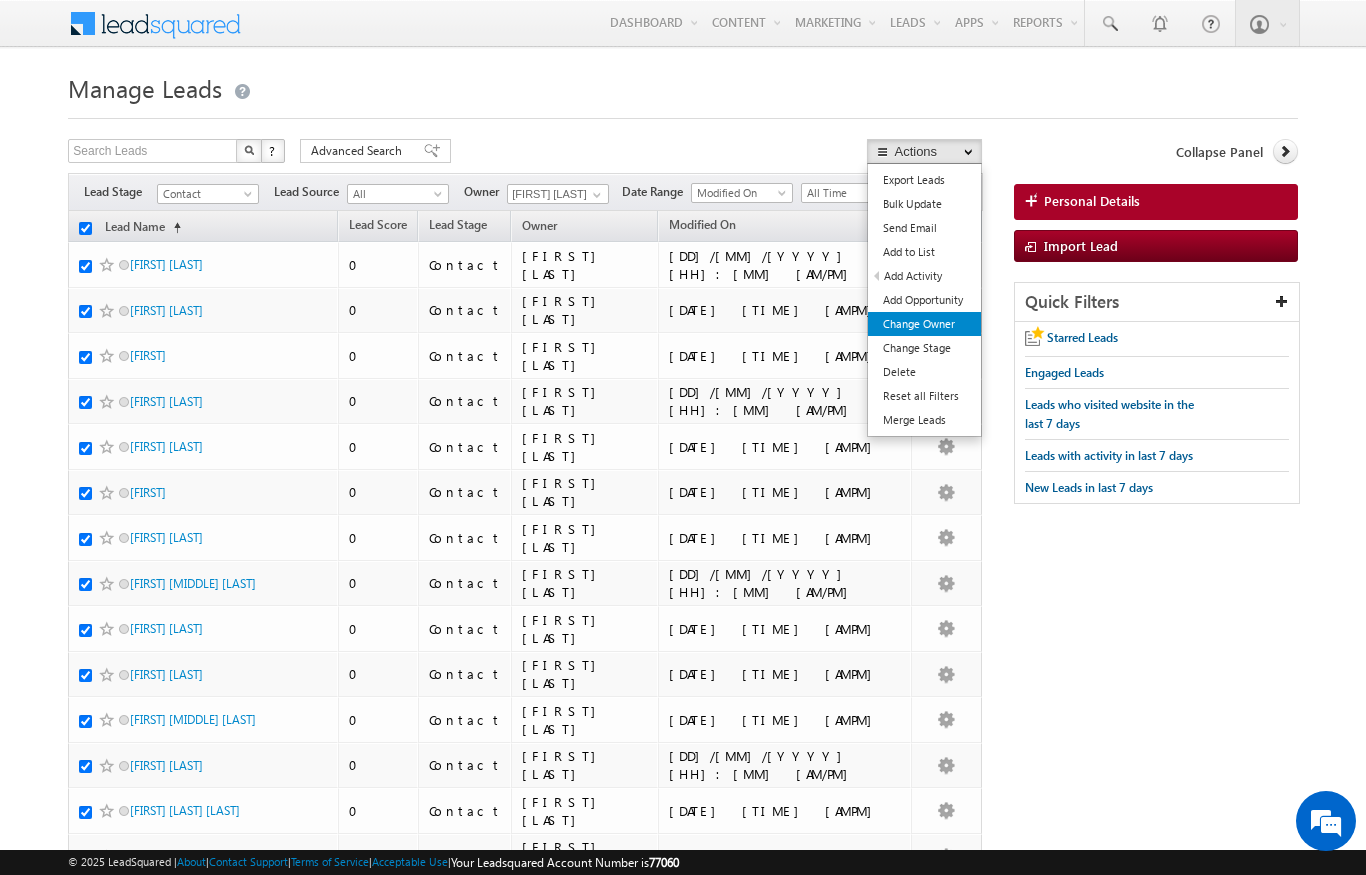 click on "Change Owner" at bounding box center [924, 324] 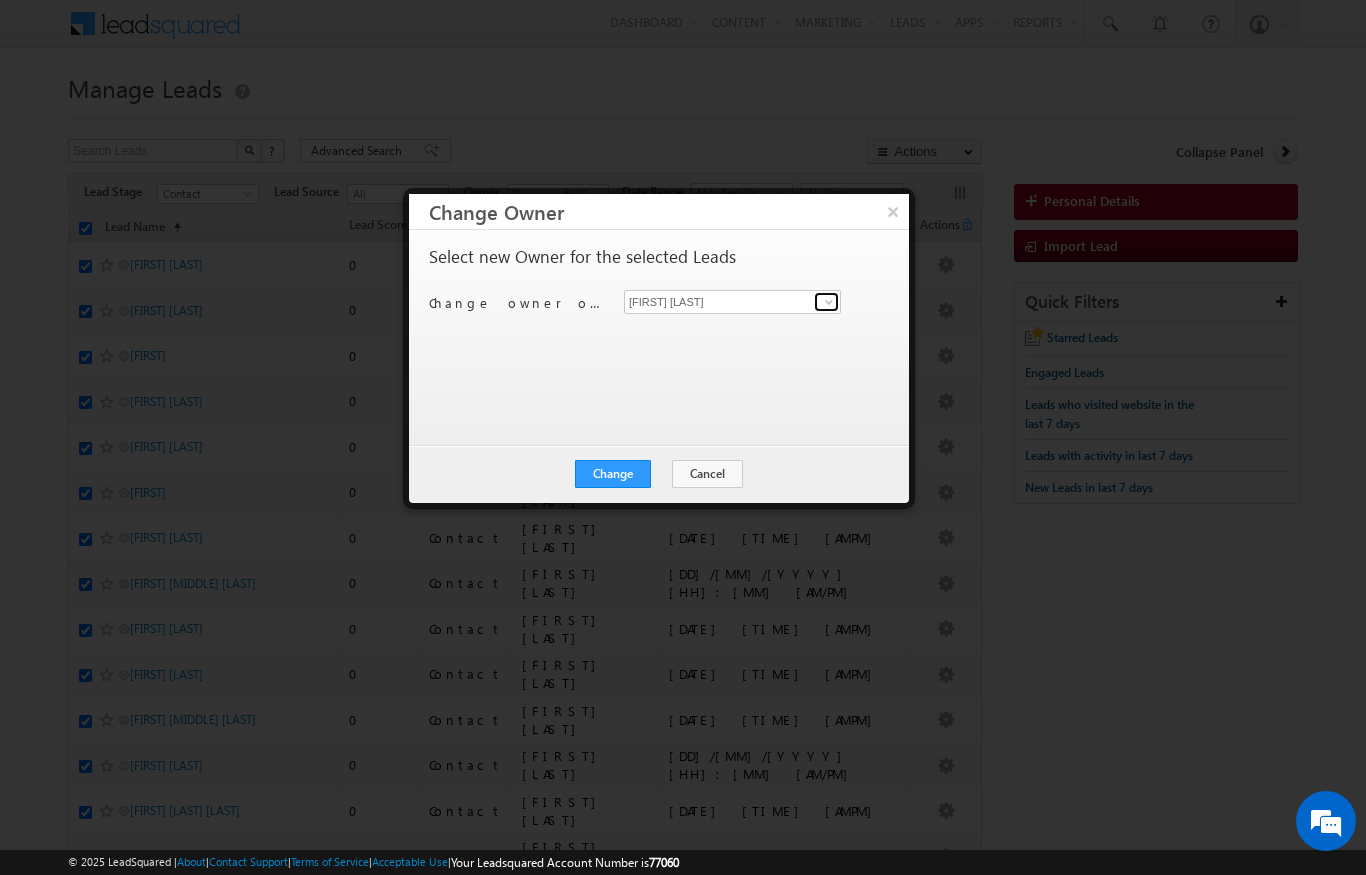 click at bounding box center (826, 302) 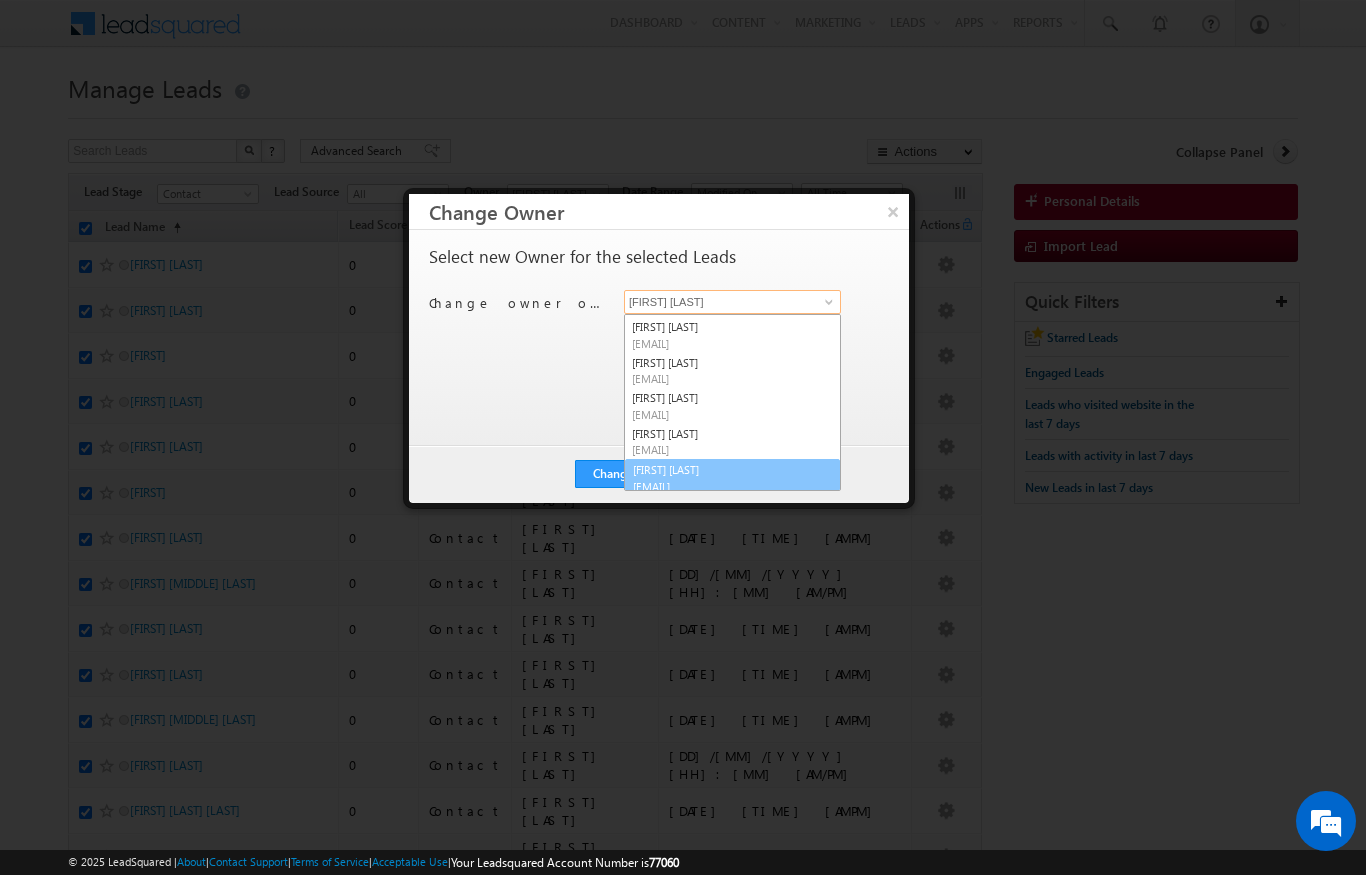 scroll, scrollTop: 176, scrollLeft: 0, axis: vertical 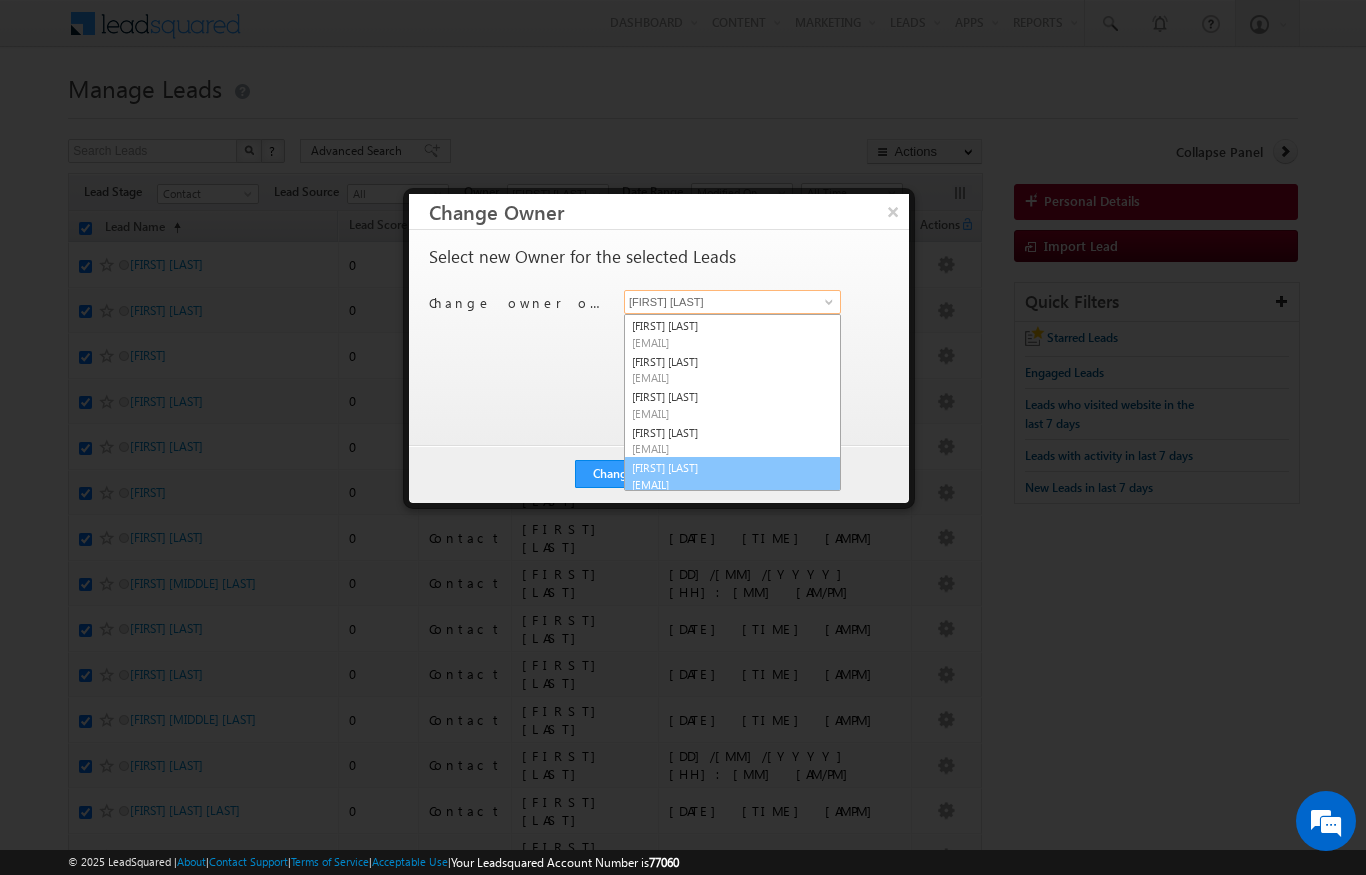 click on "[EMAIL]" at bounding box center (722, 484) 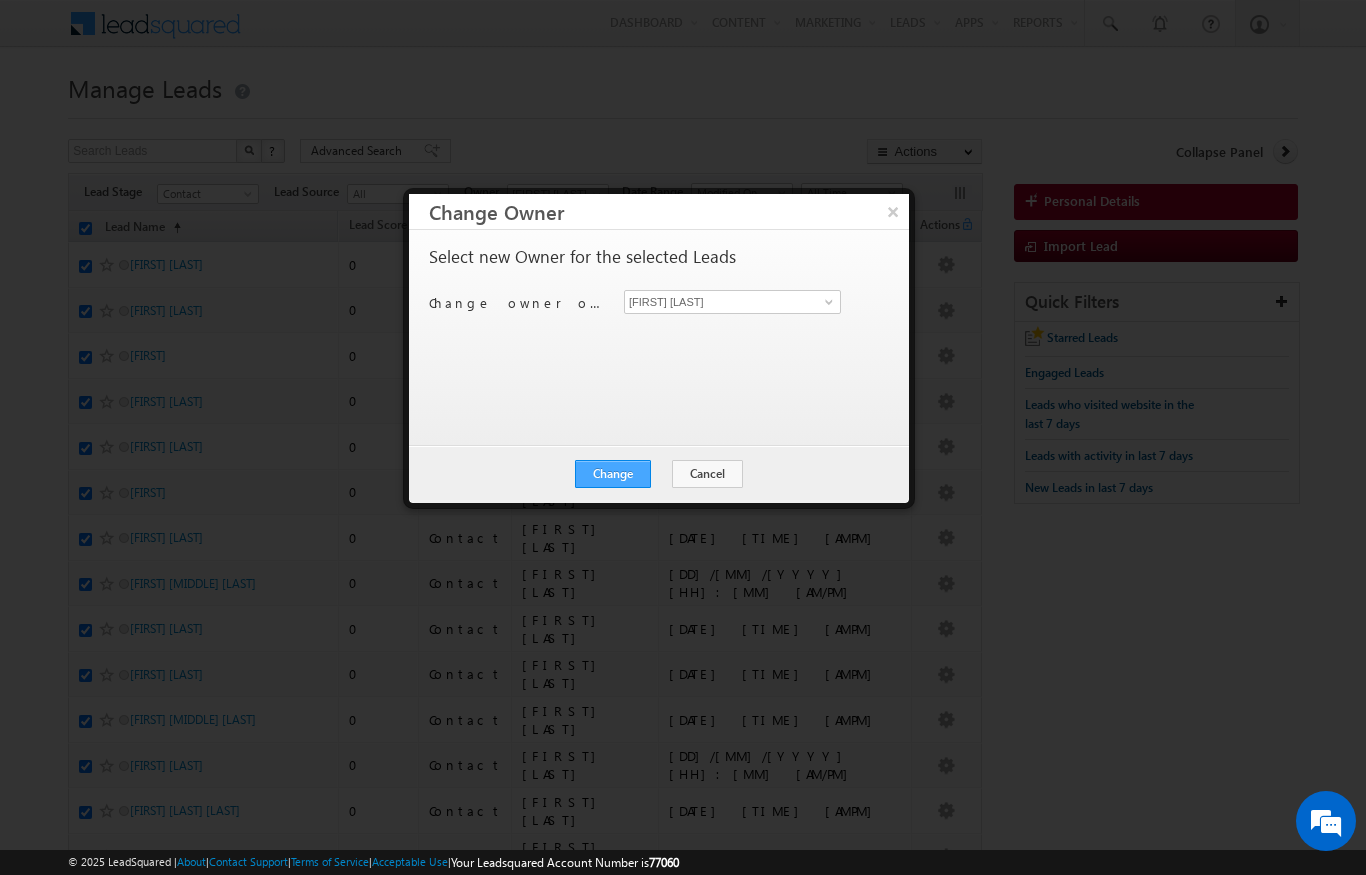 click on "Change" at bounding box center [613, 474] 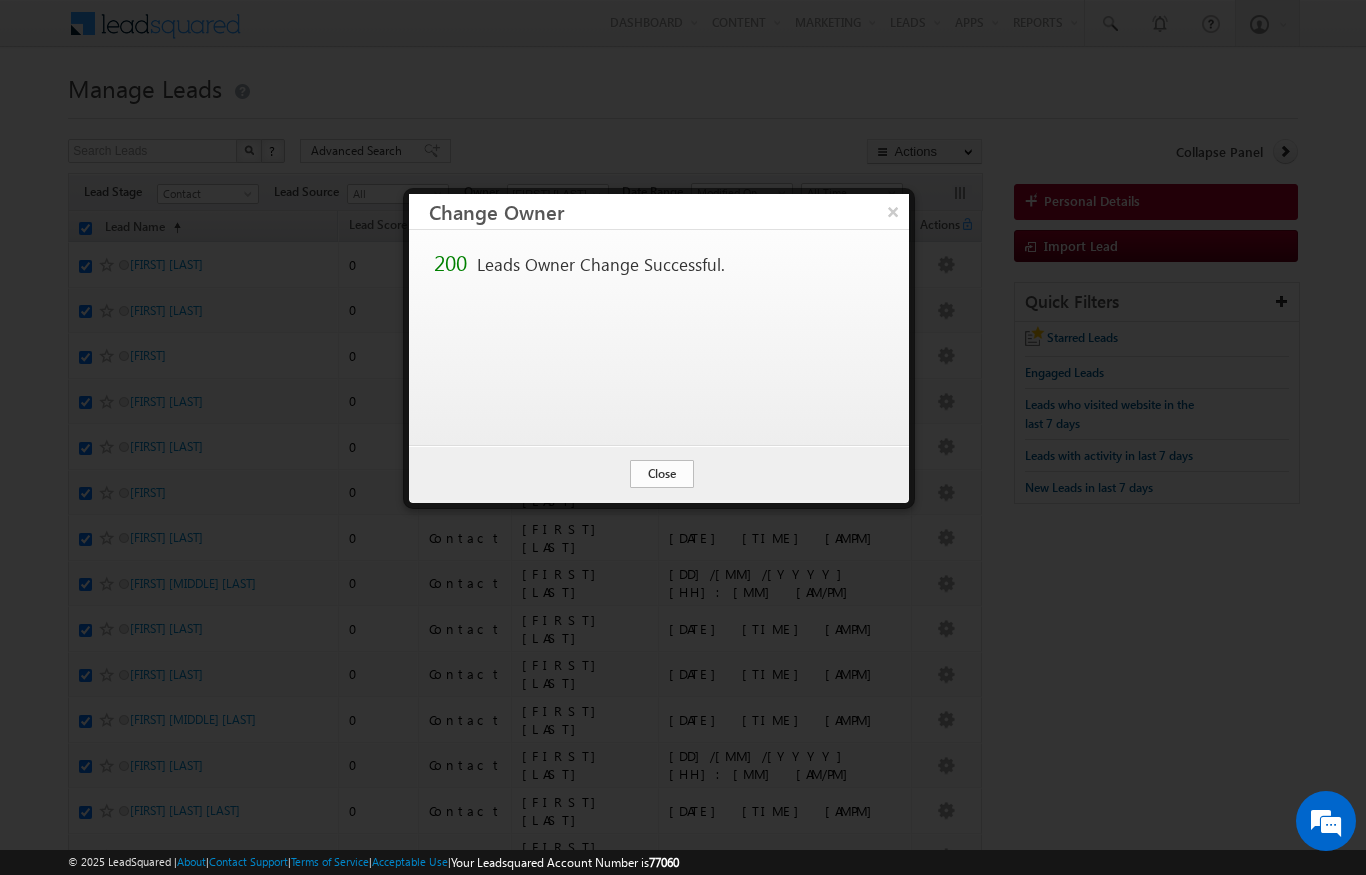 click on "Close" at bounding box center [662, 474] 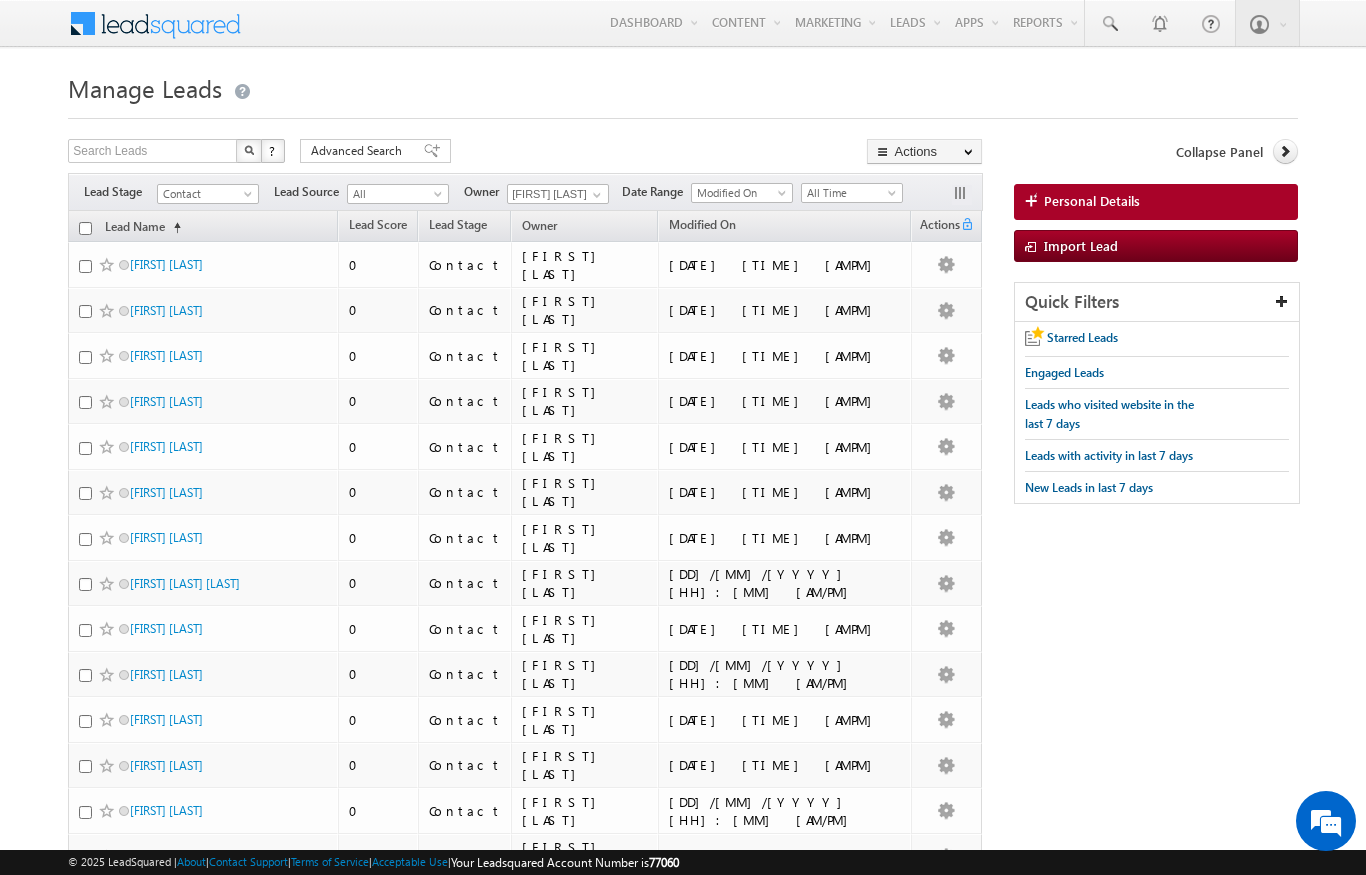 click at bounding box center [85, 228] 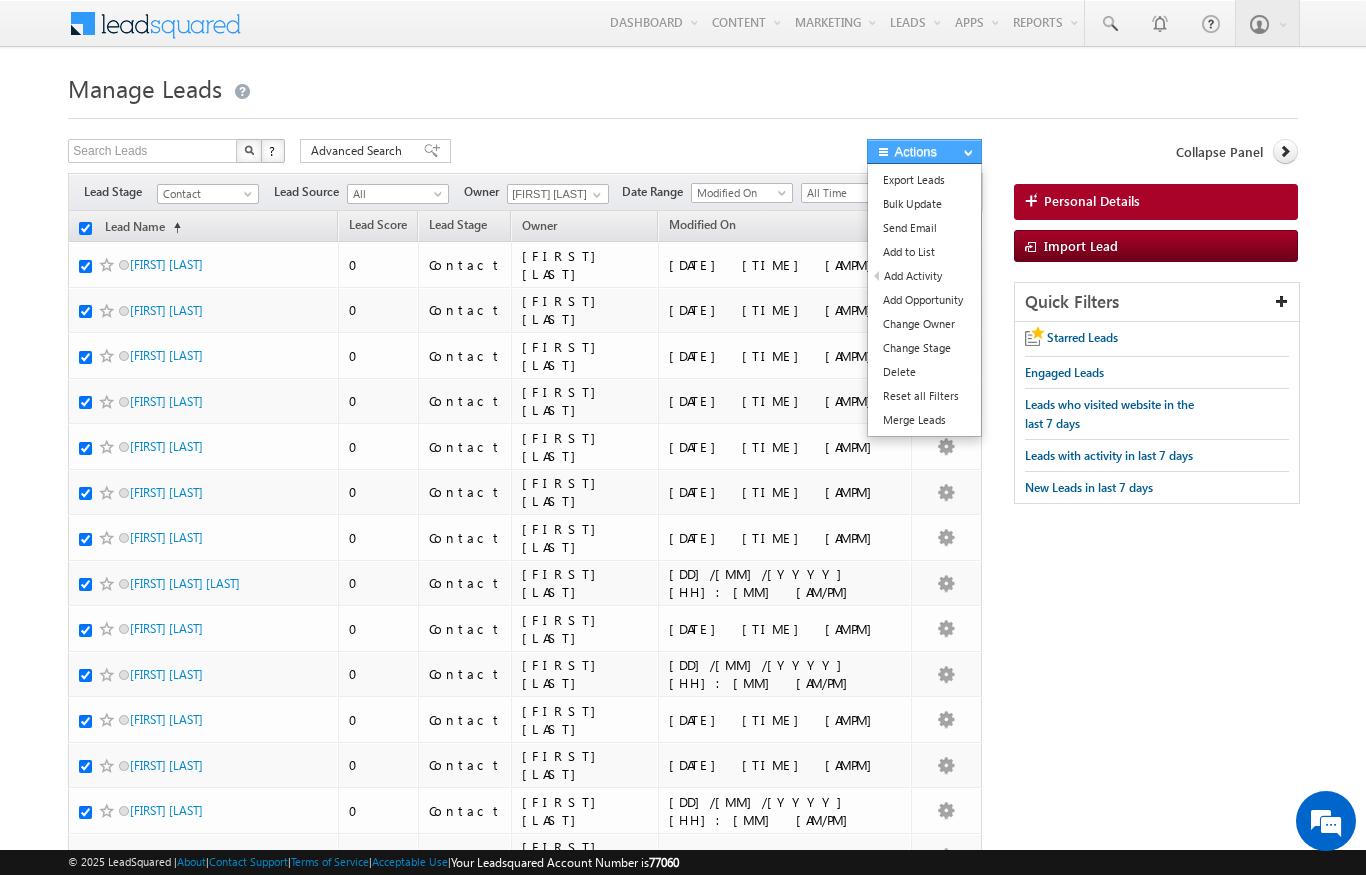 click on "Actions" at bounding box center (924, 151) 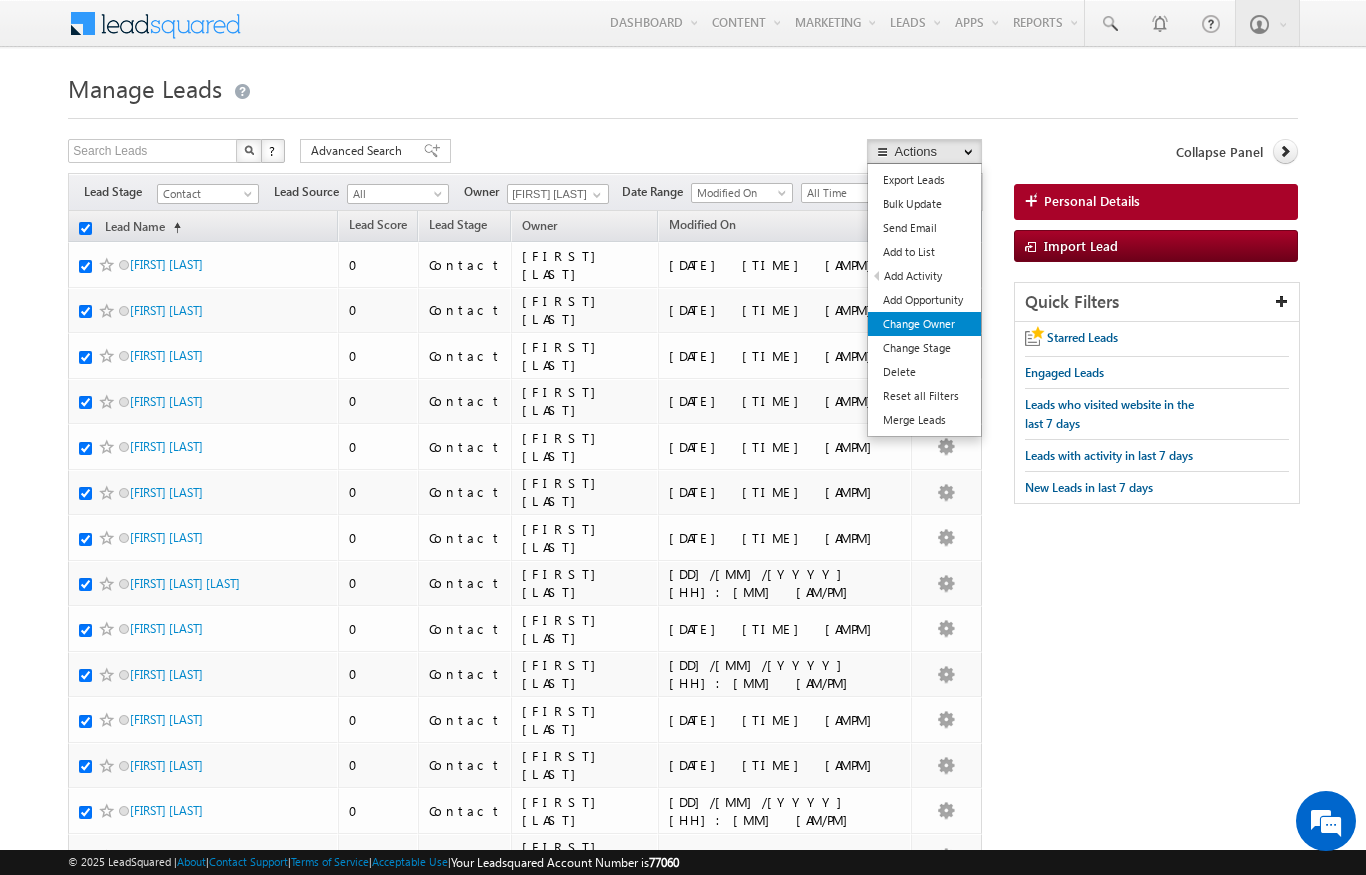 click on "Change Owner" at bounding box center (924, 324) 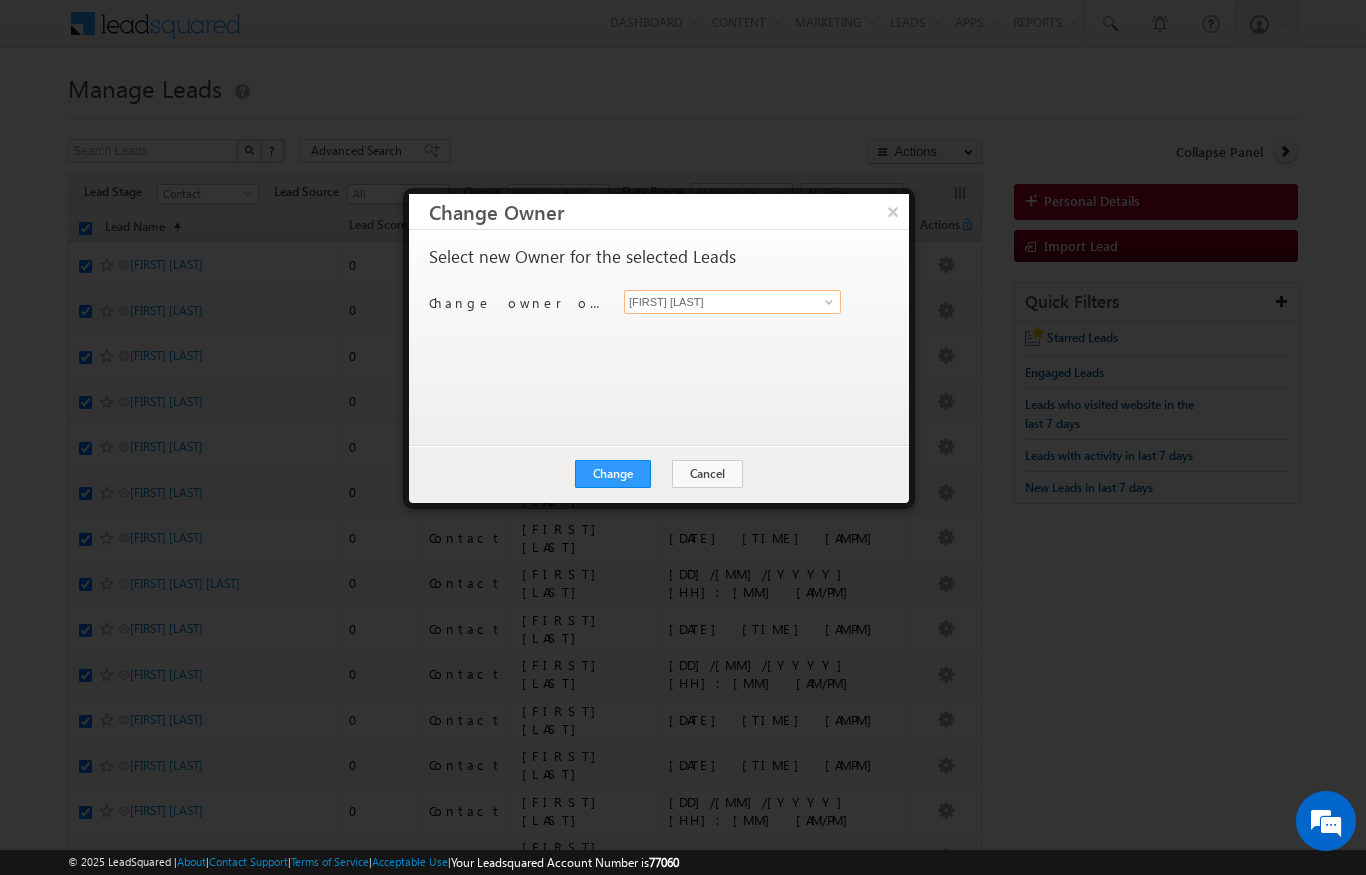 click on "[FIRST] [LAST]" at bounding box center [732, 302] 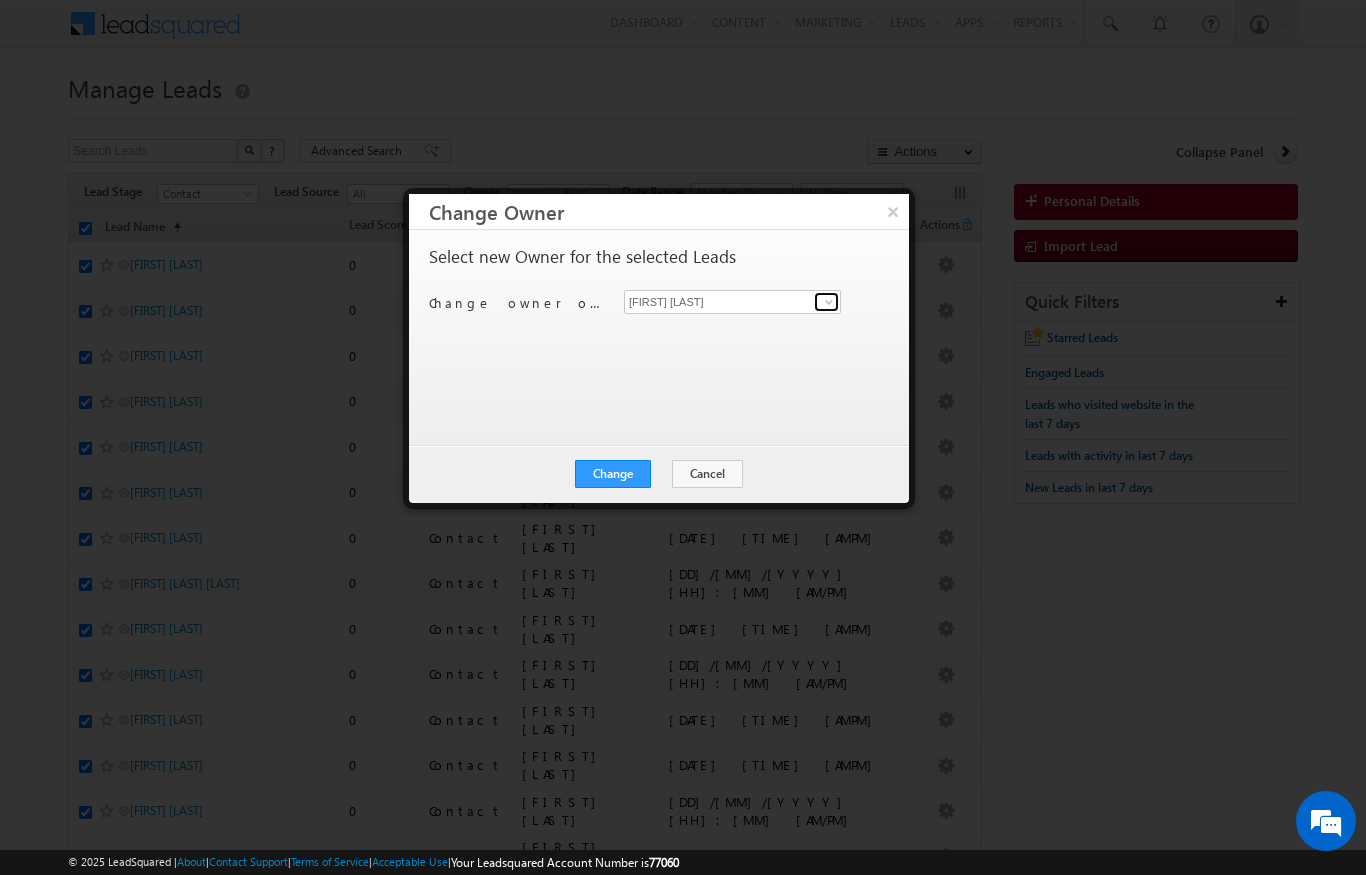 click at bounding box center (826, 302) 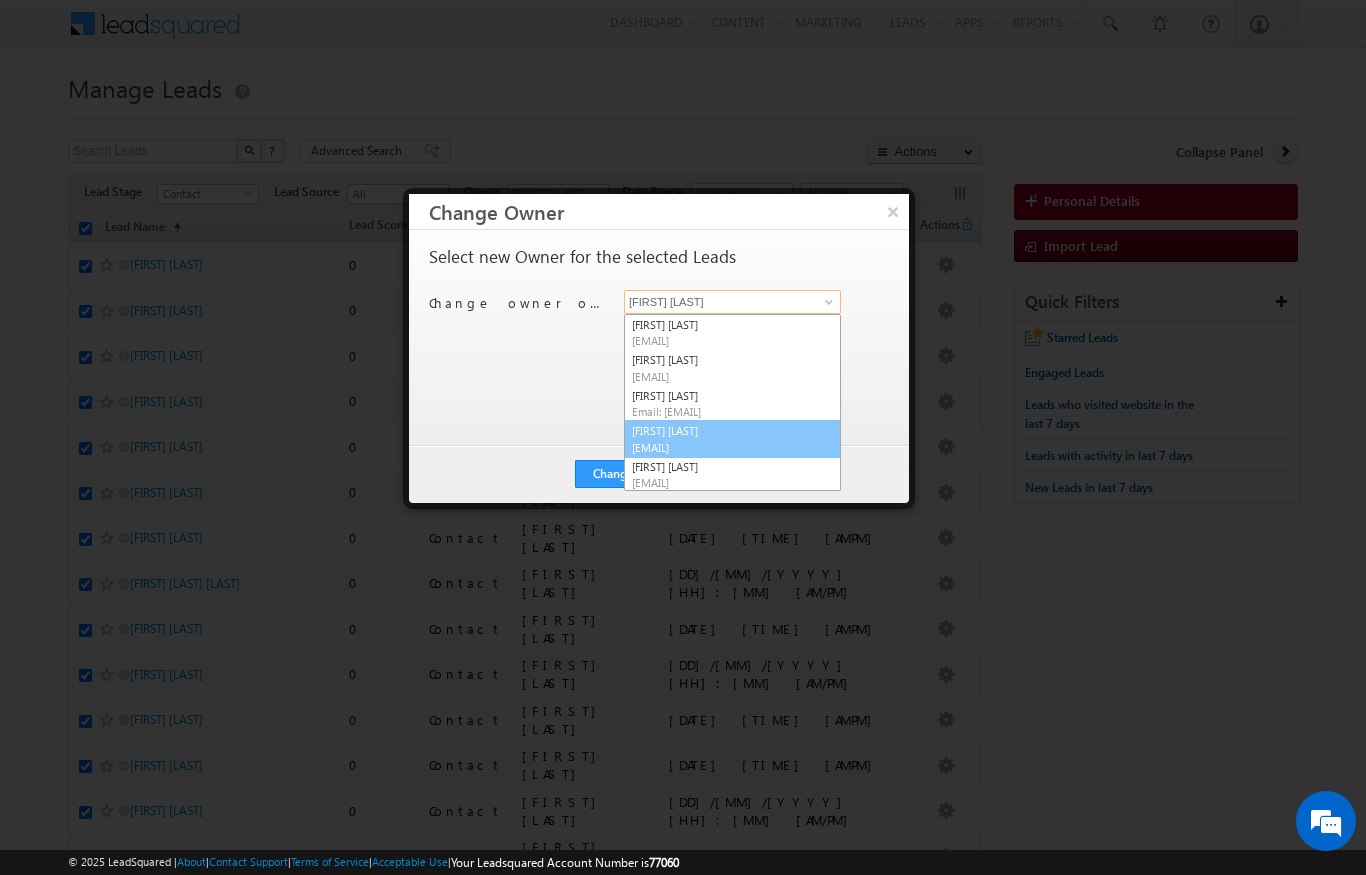 scroll, scrollTop: 11, scrollLeft: 0, axis: vertical 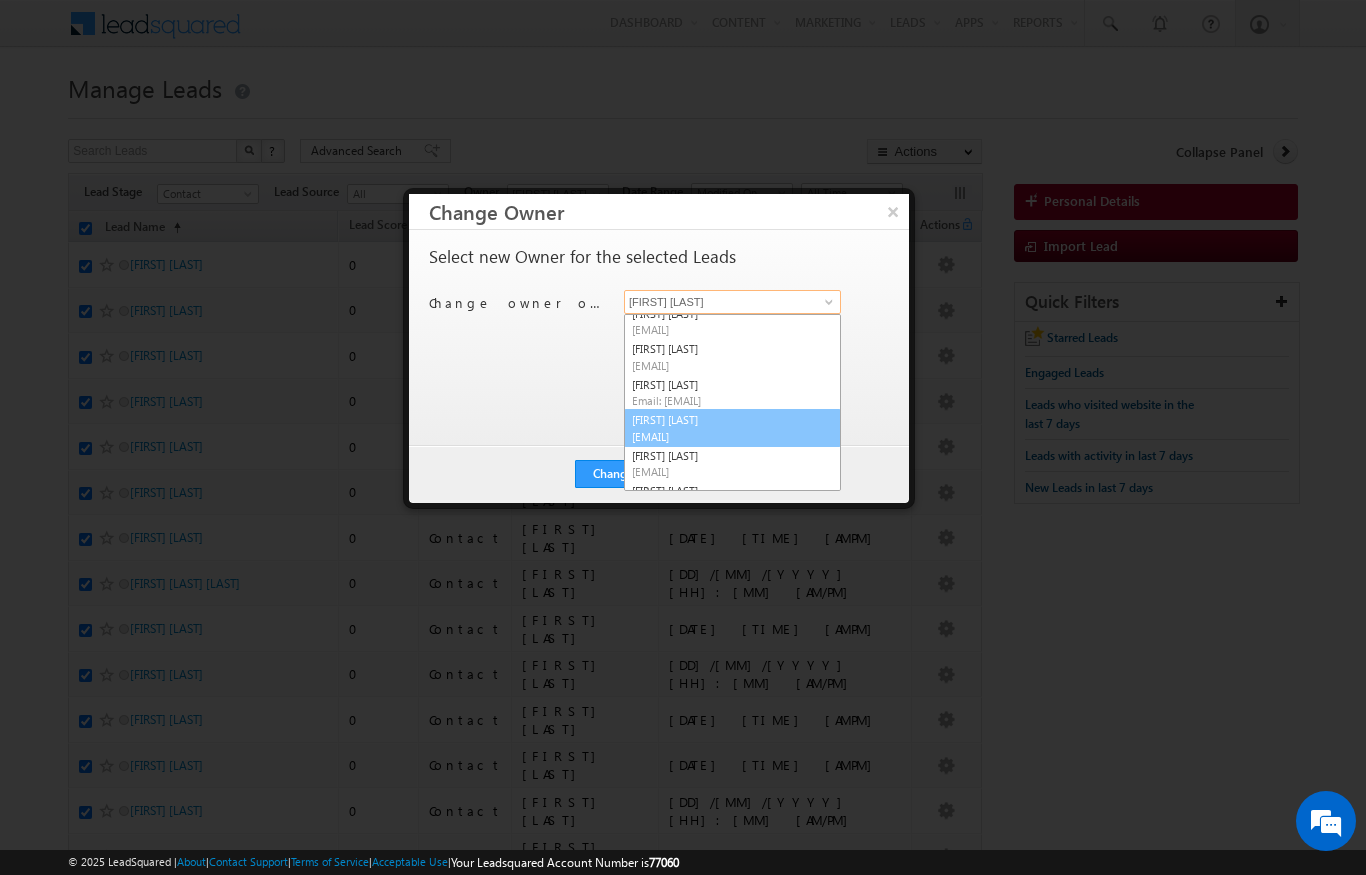 click on "[EMAIL]" at bounding box center [722, 436] 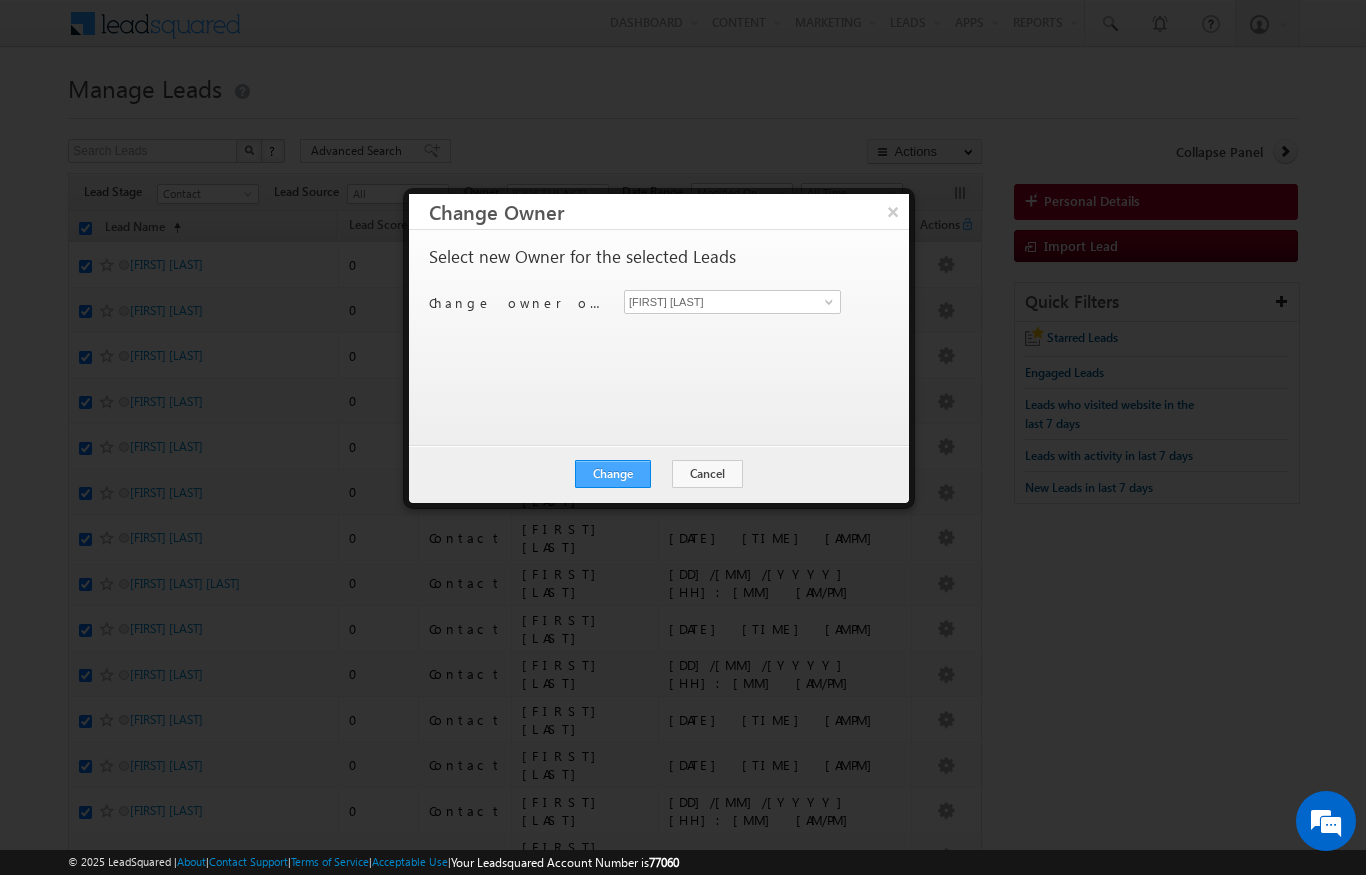 click on "Change" at bounding box center [613, 474] 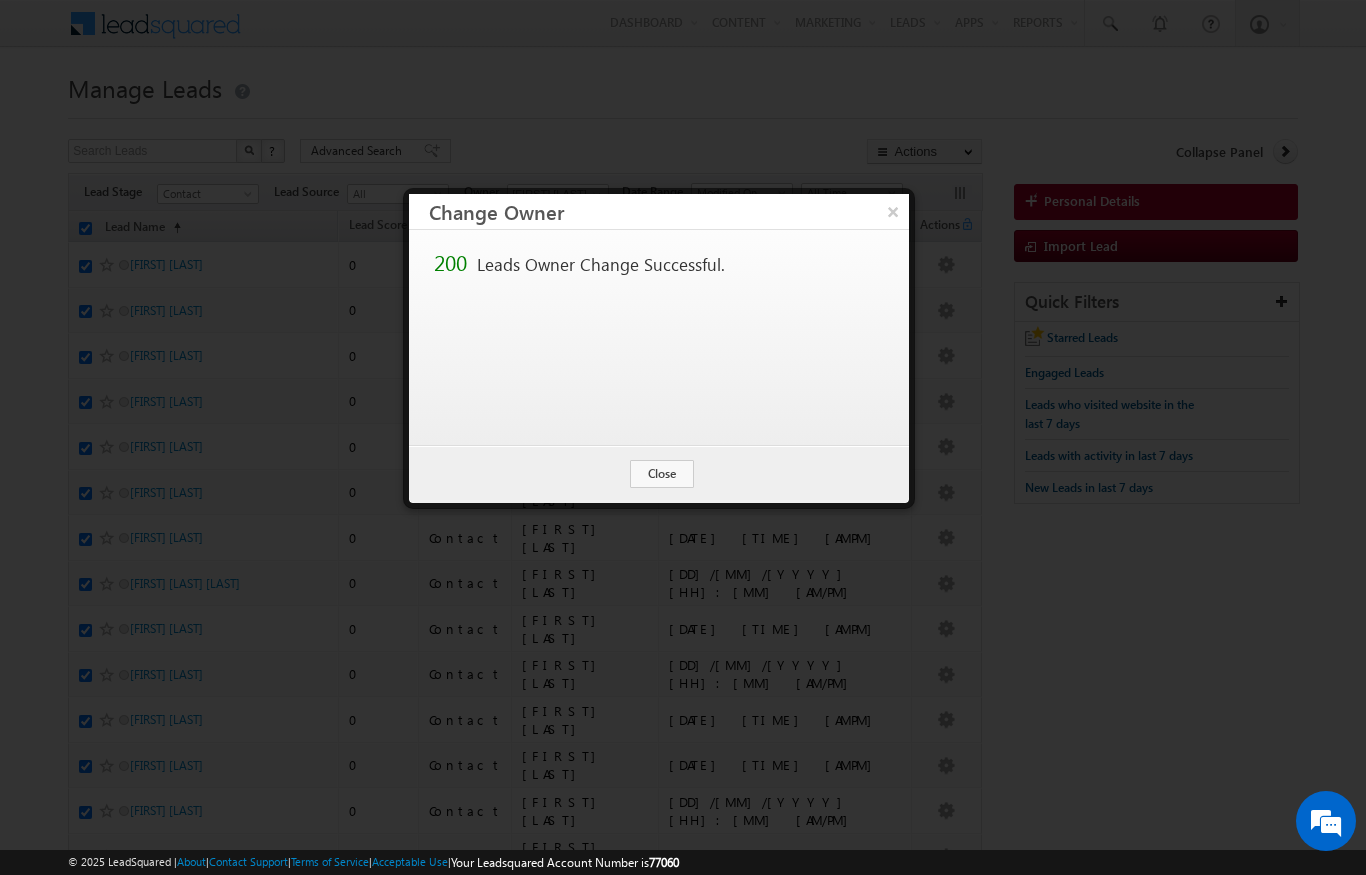 click on "Change
Cancel
Close" at bounding box center (659, 474) 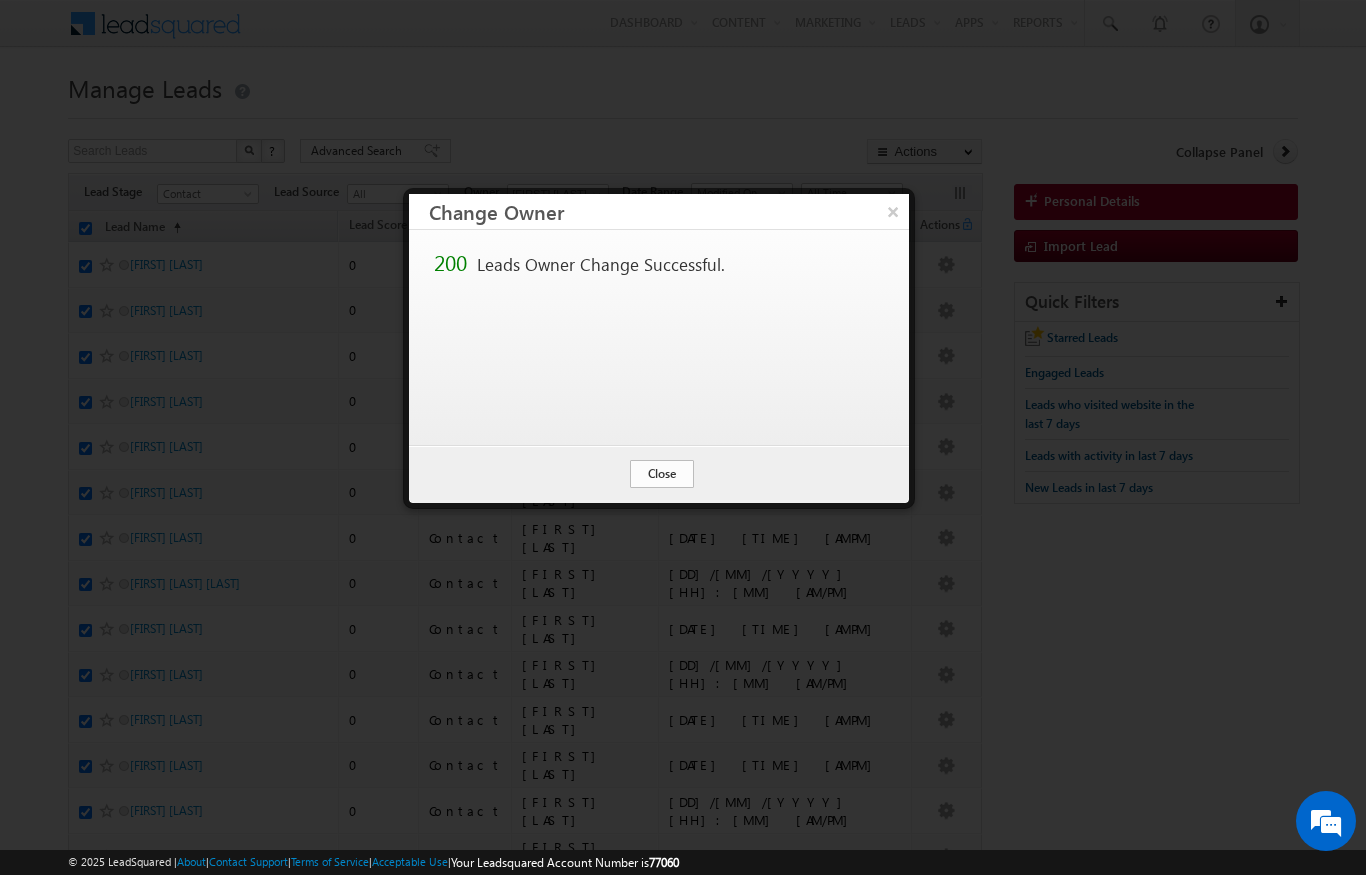 click on "Close" at bounding box center [662, 474] 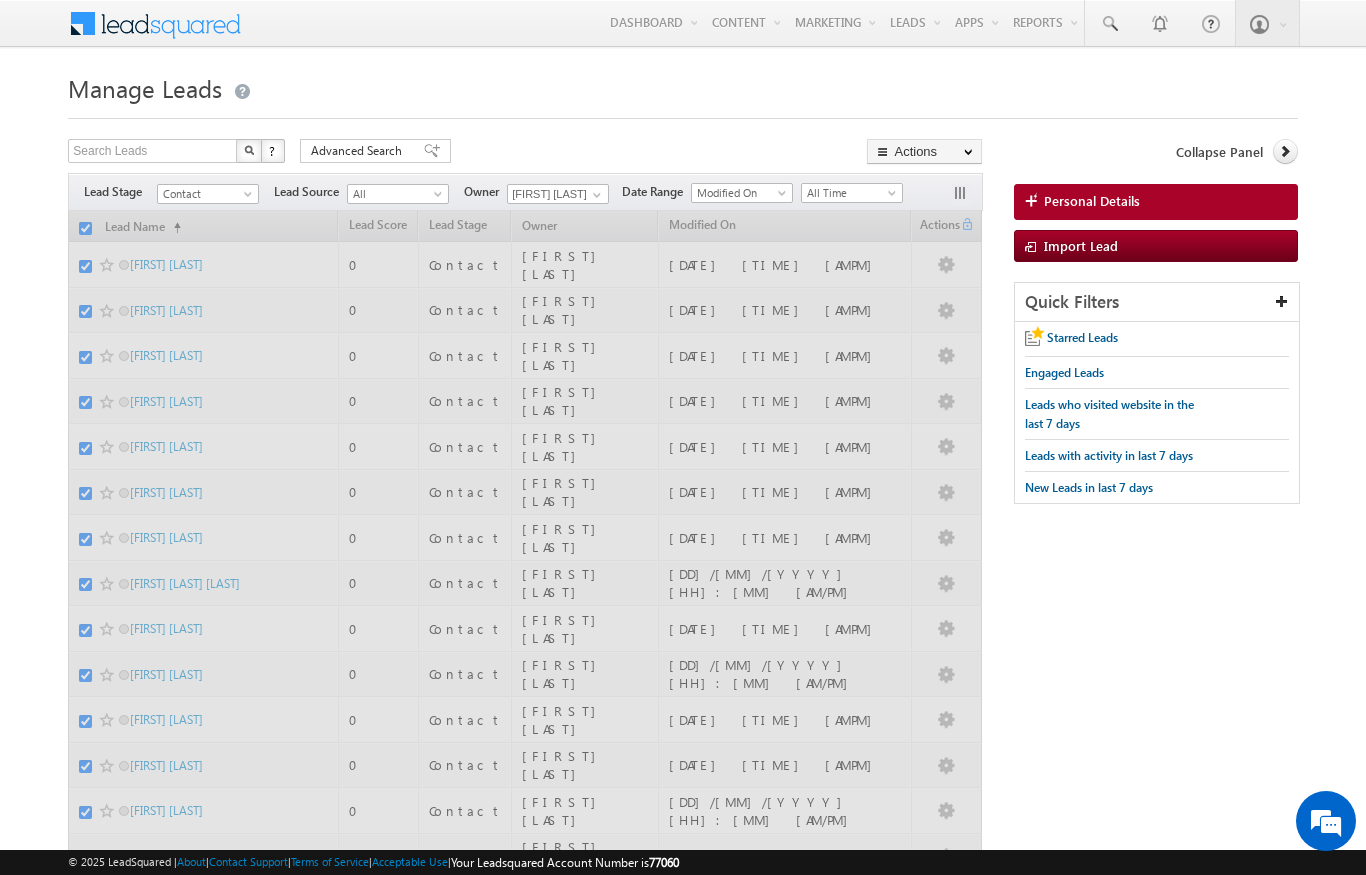 drag, startPoint x: 663, startPoint y: 469, endPoint x: 386, endPoint y: 338, distance: 306.41476 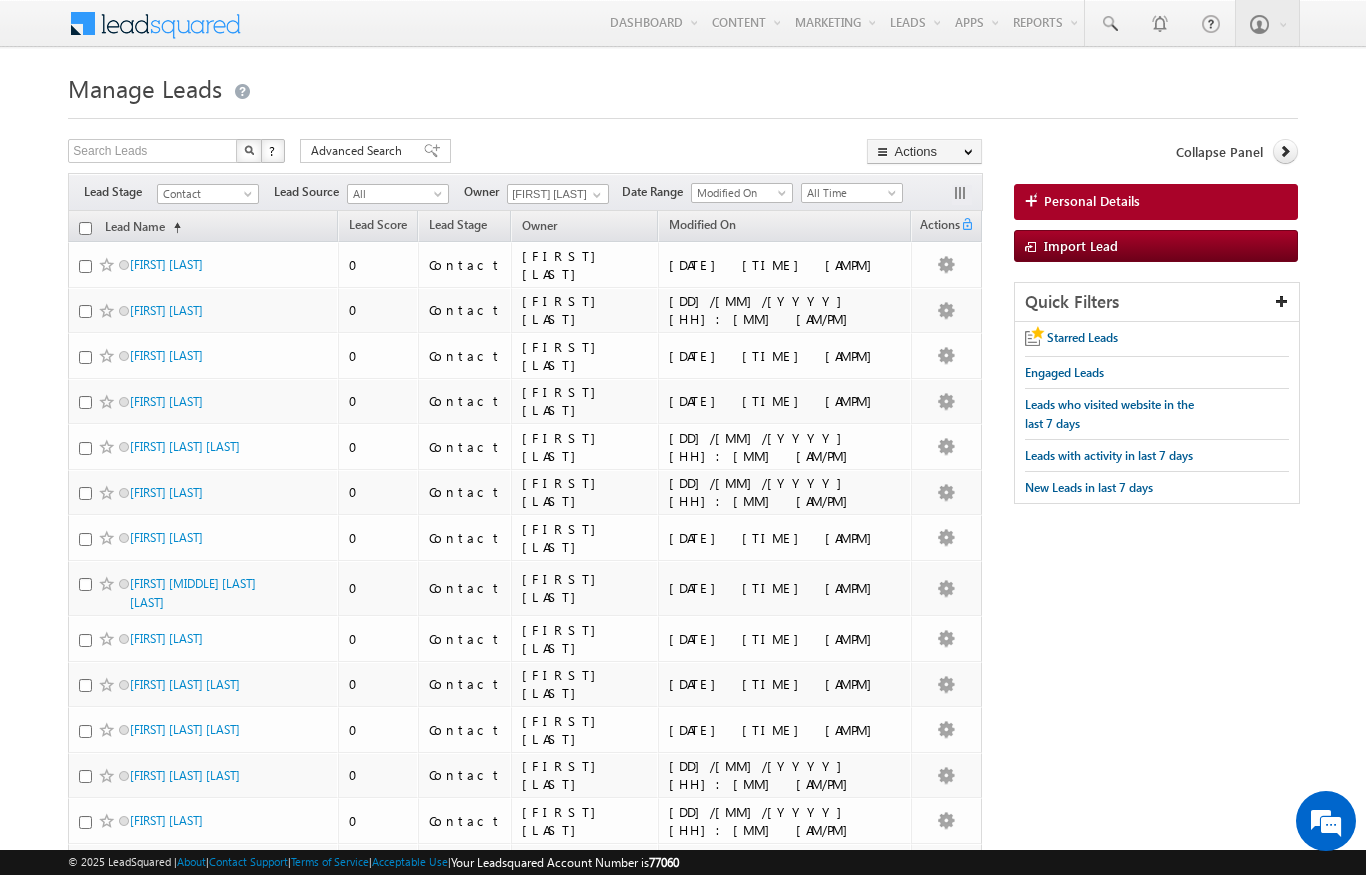 click at bounding box center [85, 228] 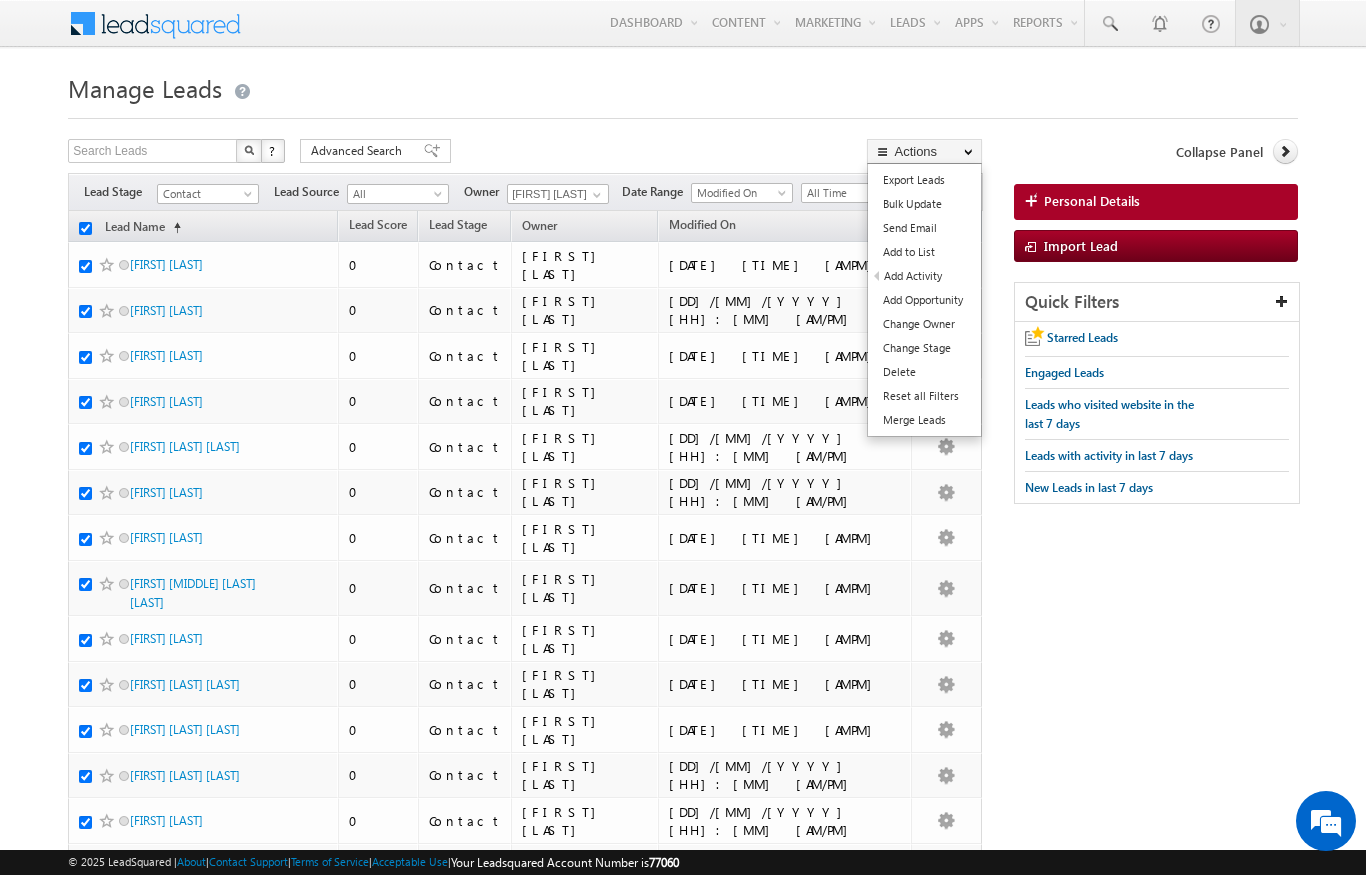 click on "Export Leads Bulk Update Send Email Add to List Add Activity   0. Follow Up Required (Manager Activity) Add Opportunity Change Owner Change Stage Delete Reset all Filters Merge Leads" at bounding box center (924, 300) 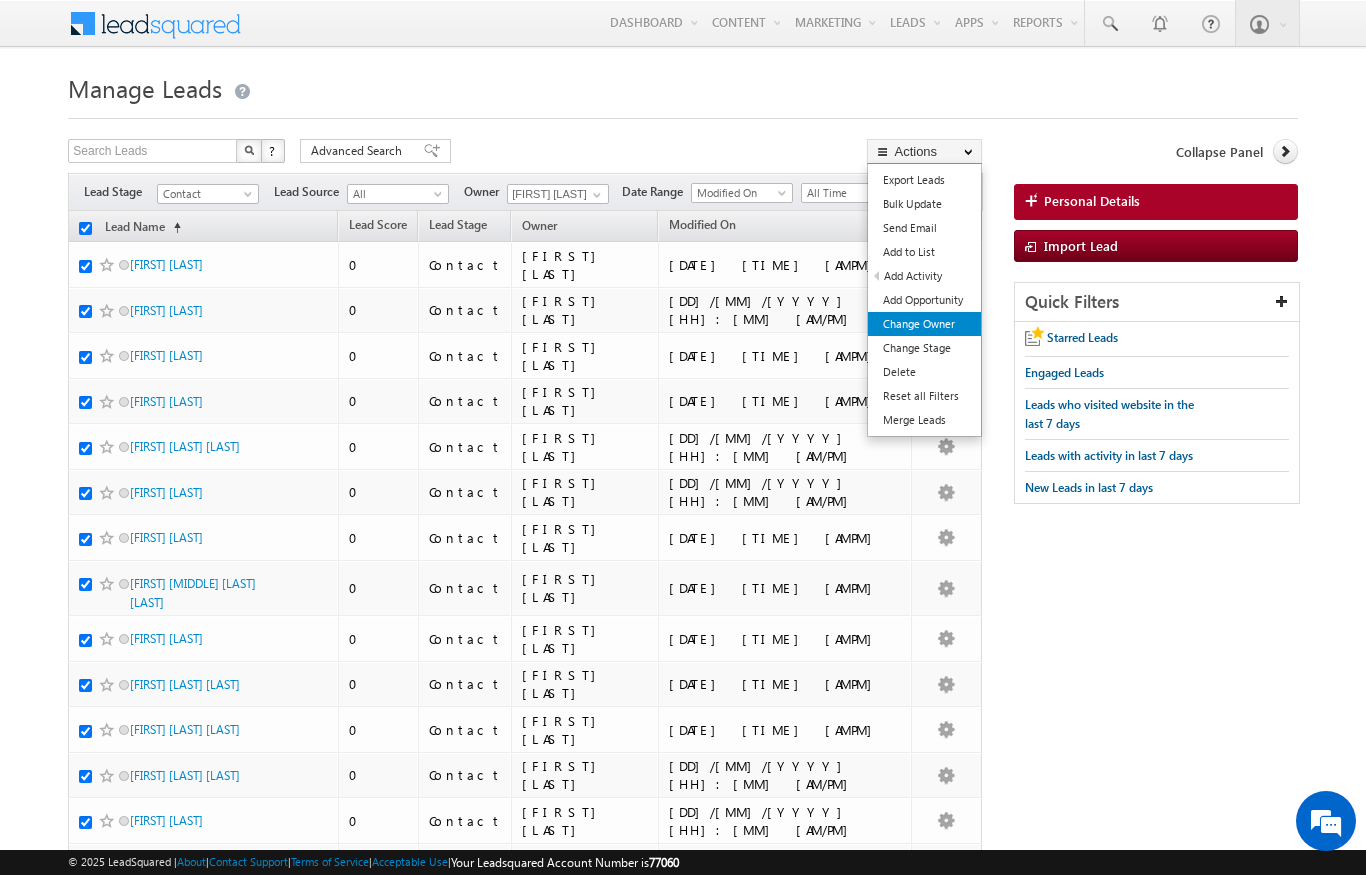 click on "Change Owner" at bounding box center (924, 324) 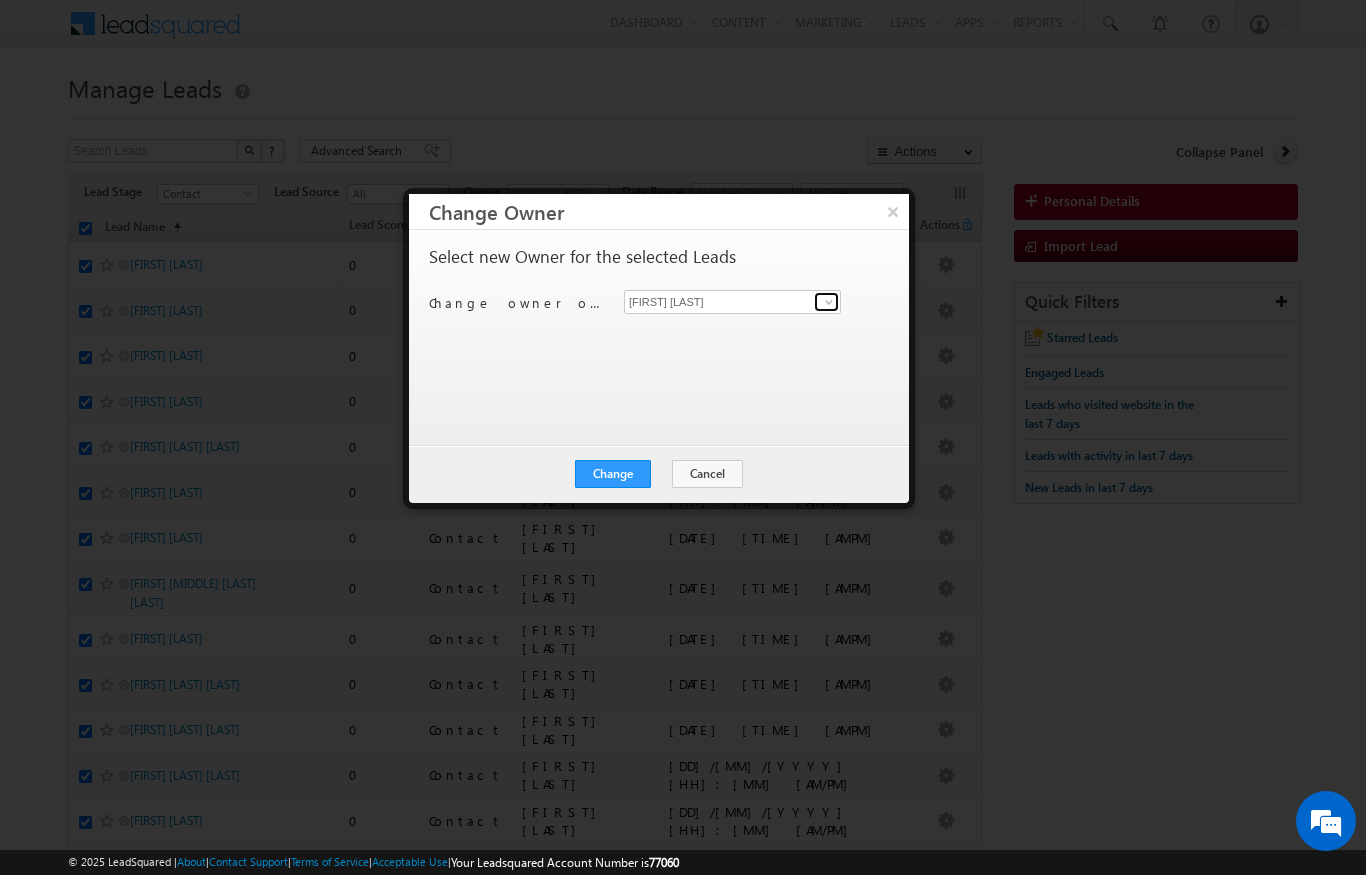 click at bounding box center [829, 302] 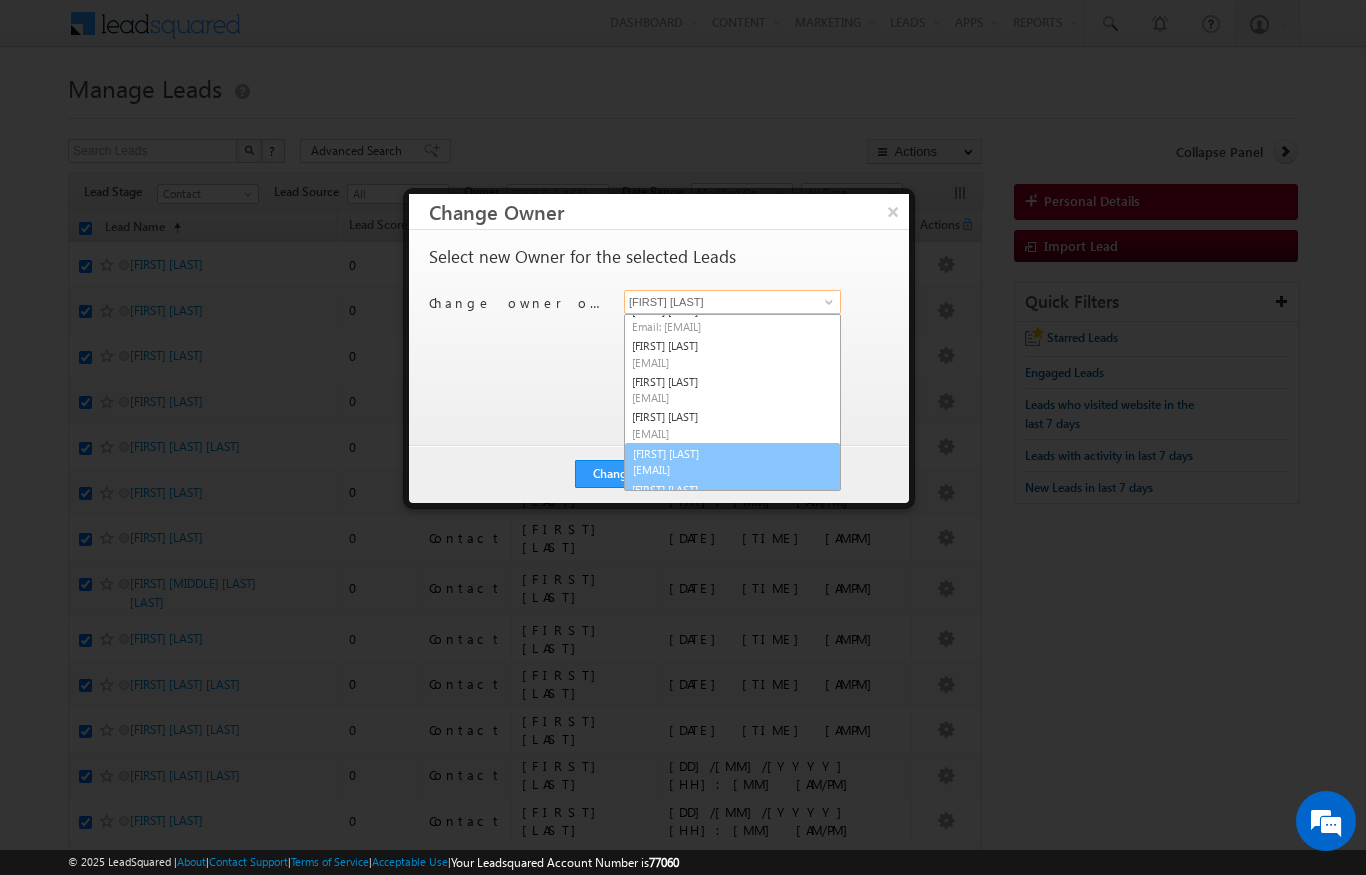 scroll, scrollTop: 107, scrollLeft: 0, axis: vertical 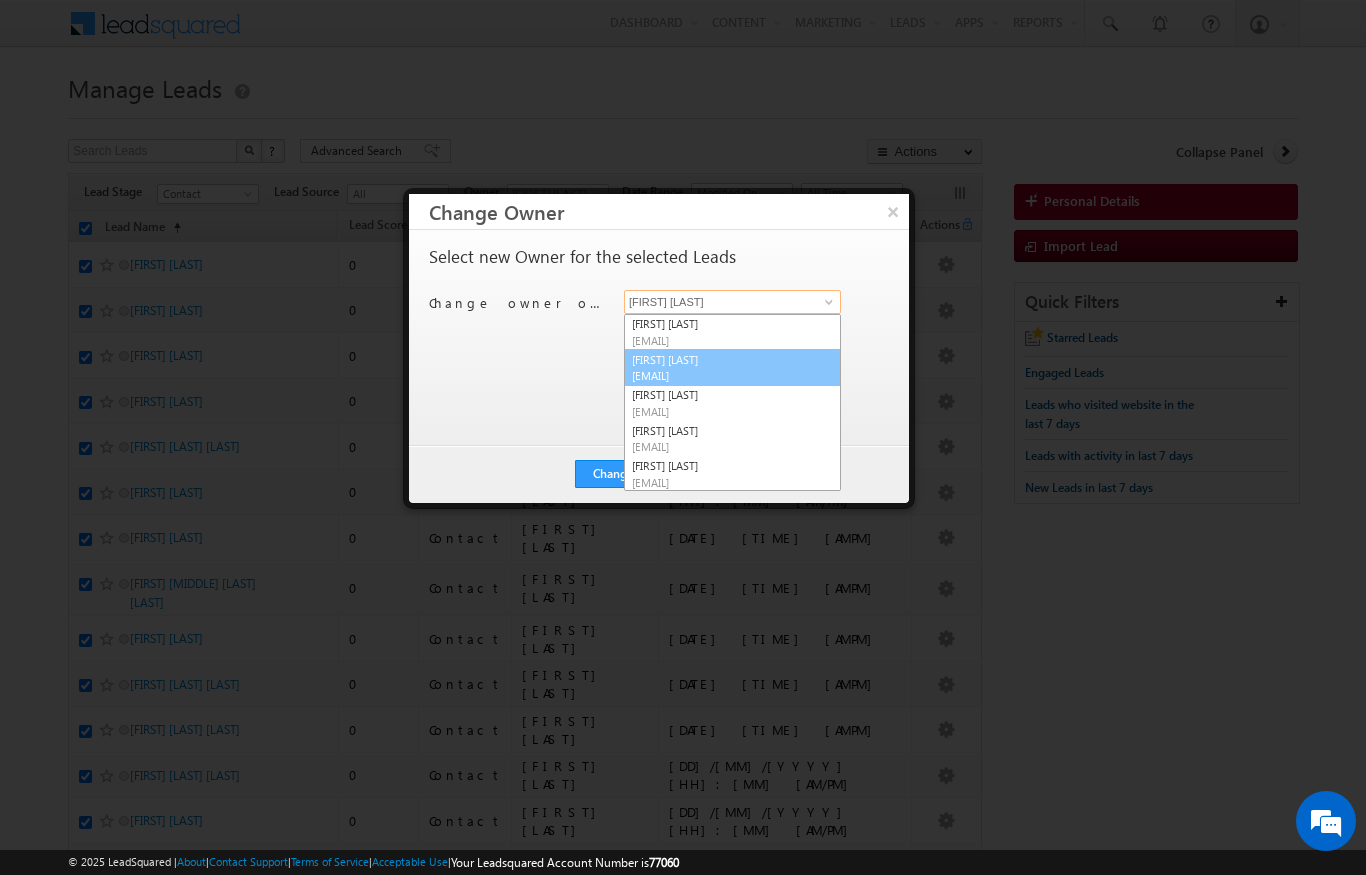 click on "[EMAIL]" at bounding box center [722, 375] 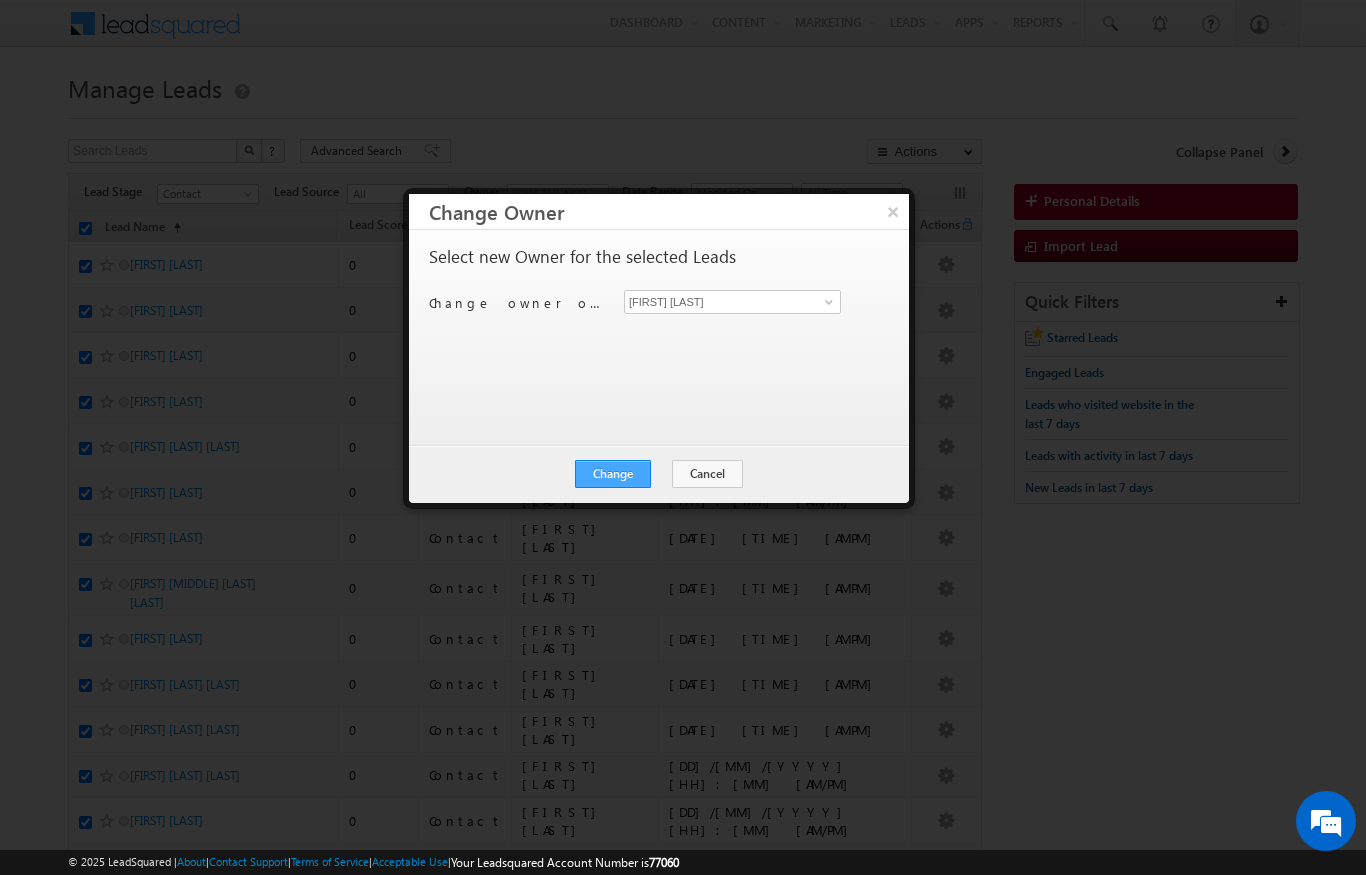 click on "Change" at bounding box center [613, 474] 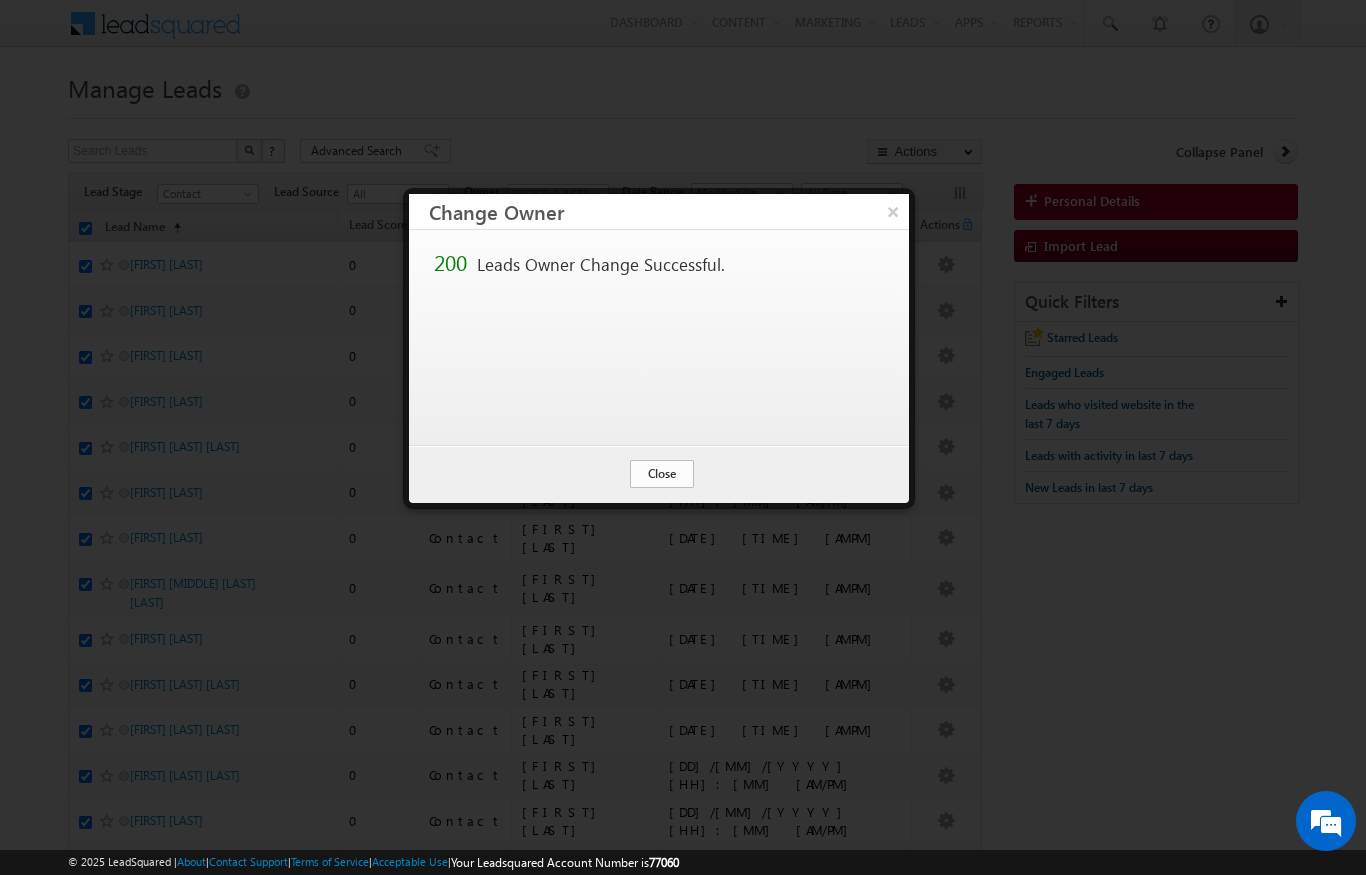 click on "Close" at bounding box center (662, 474) 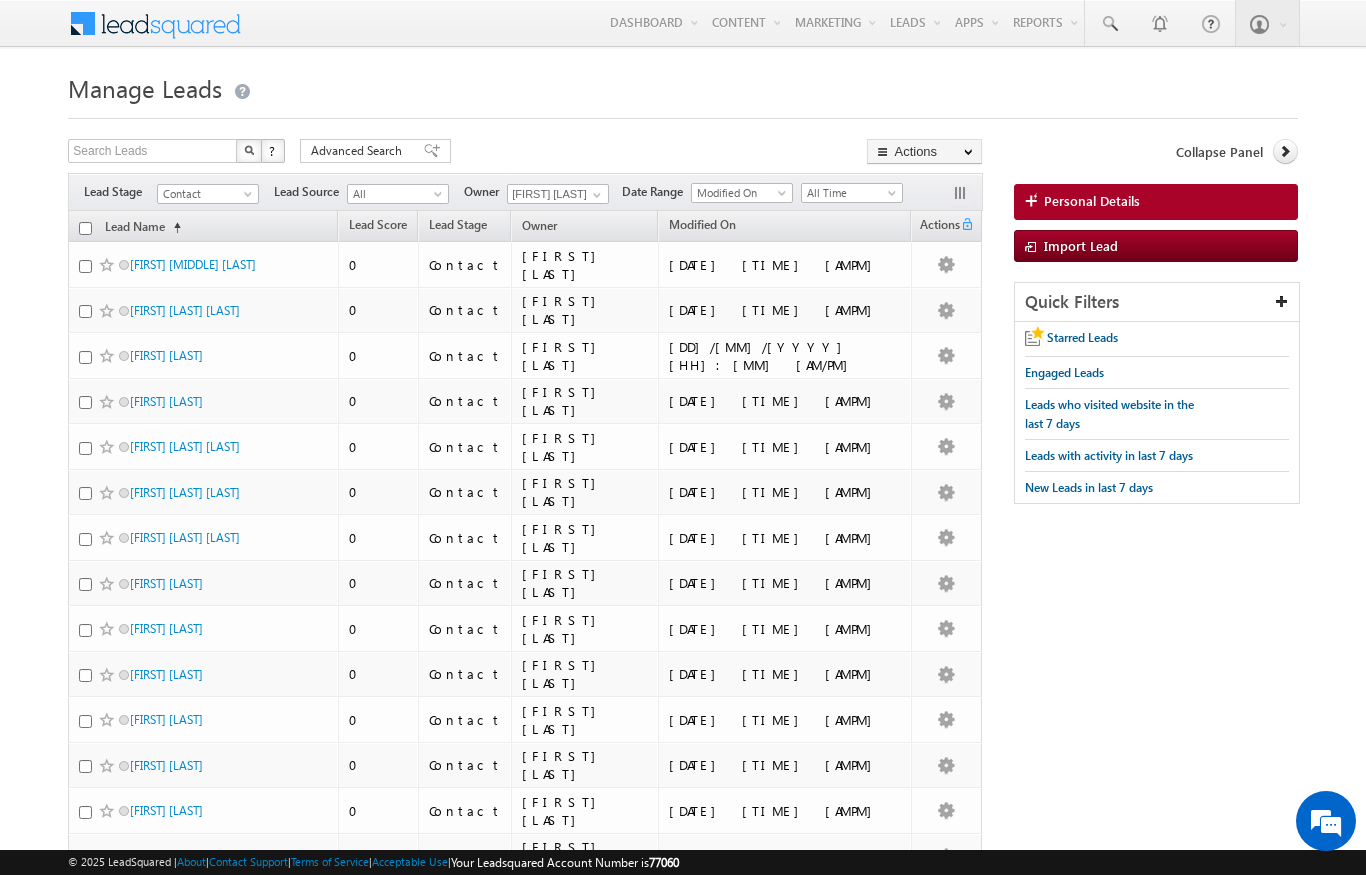 click at bounding box center (85, 228) 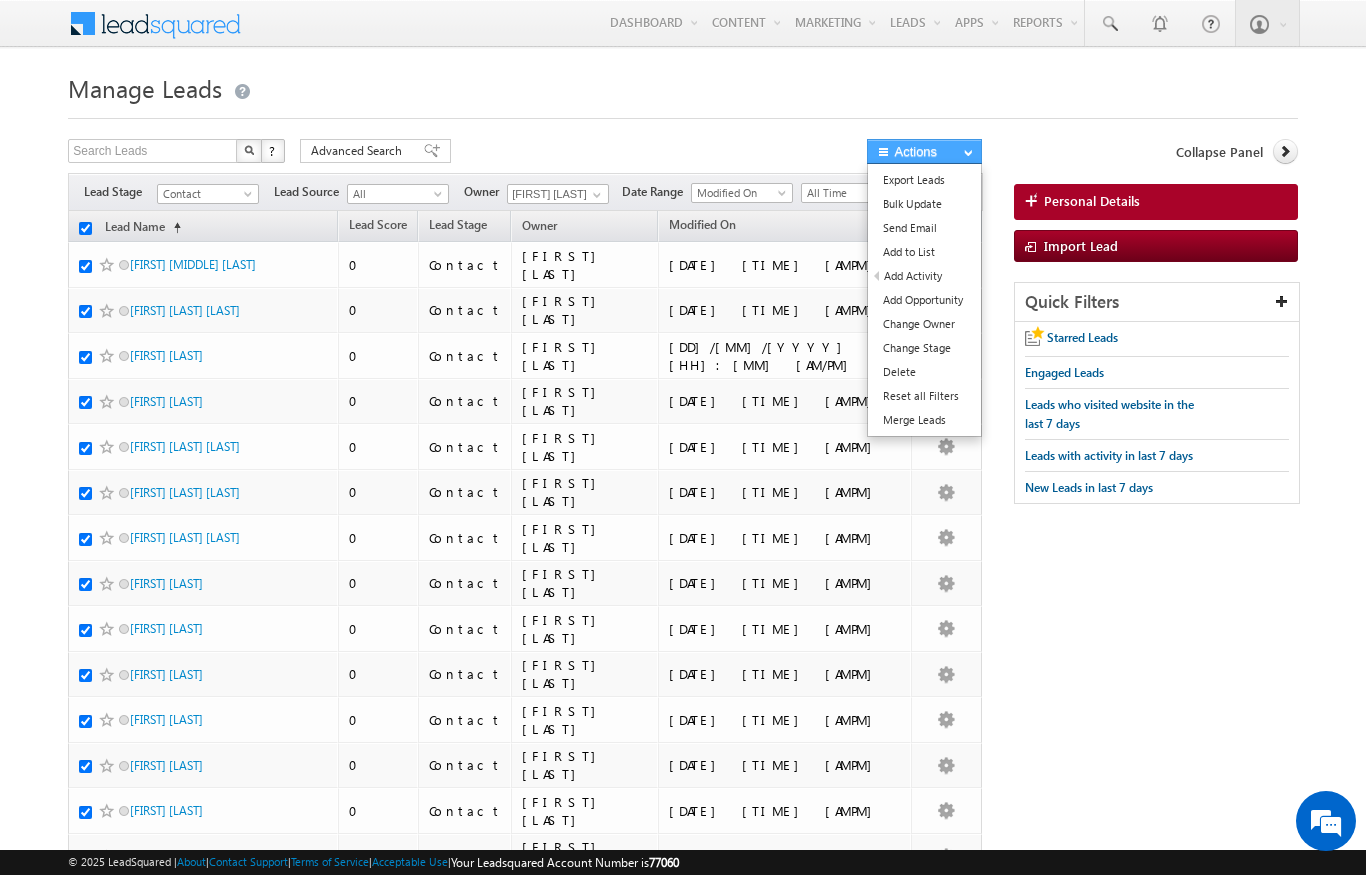 click on "Actions" at bounding box center (924, 151) 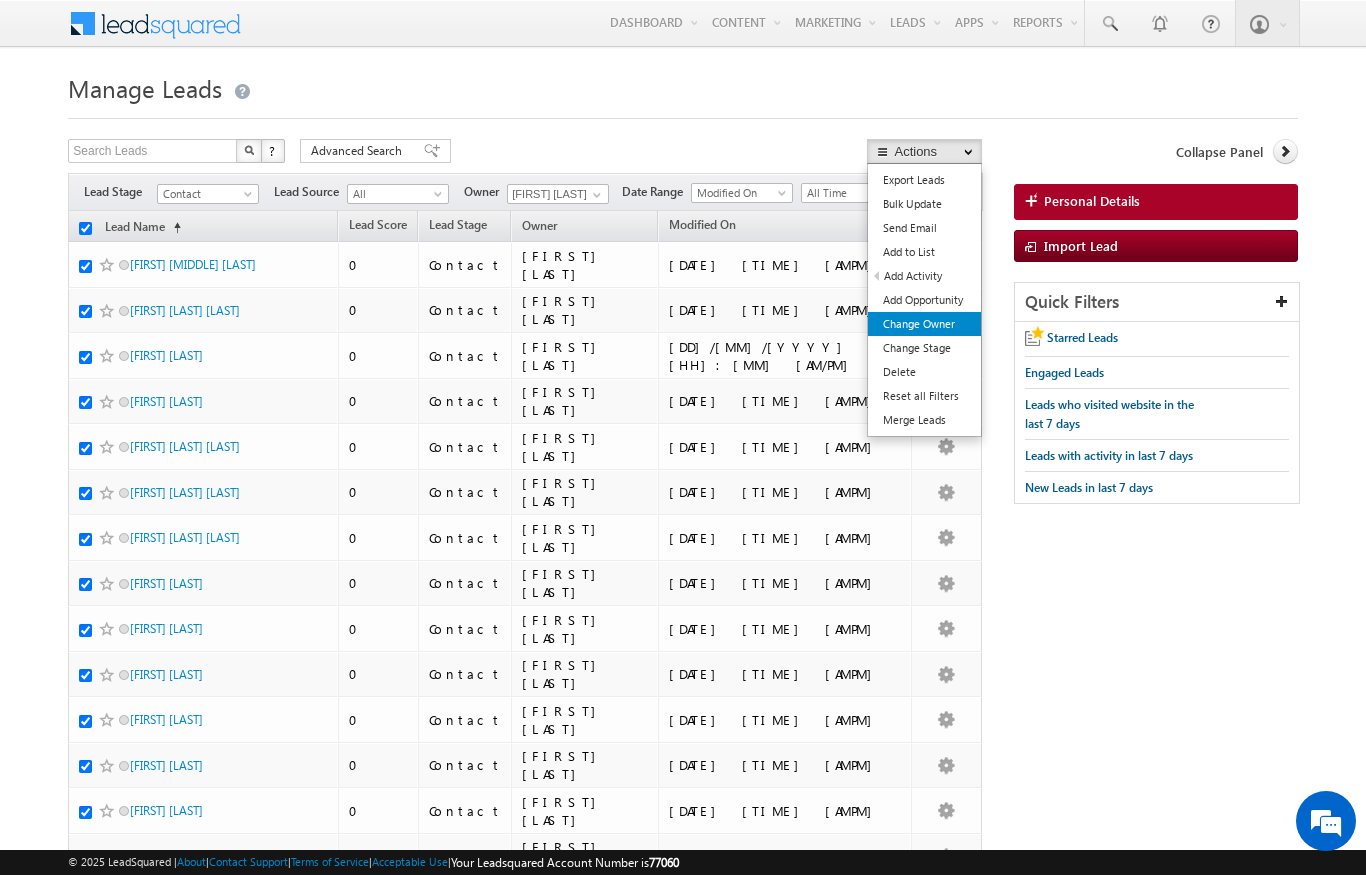 click on "Change Owner" at bounding box center [924, 324] 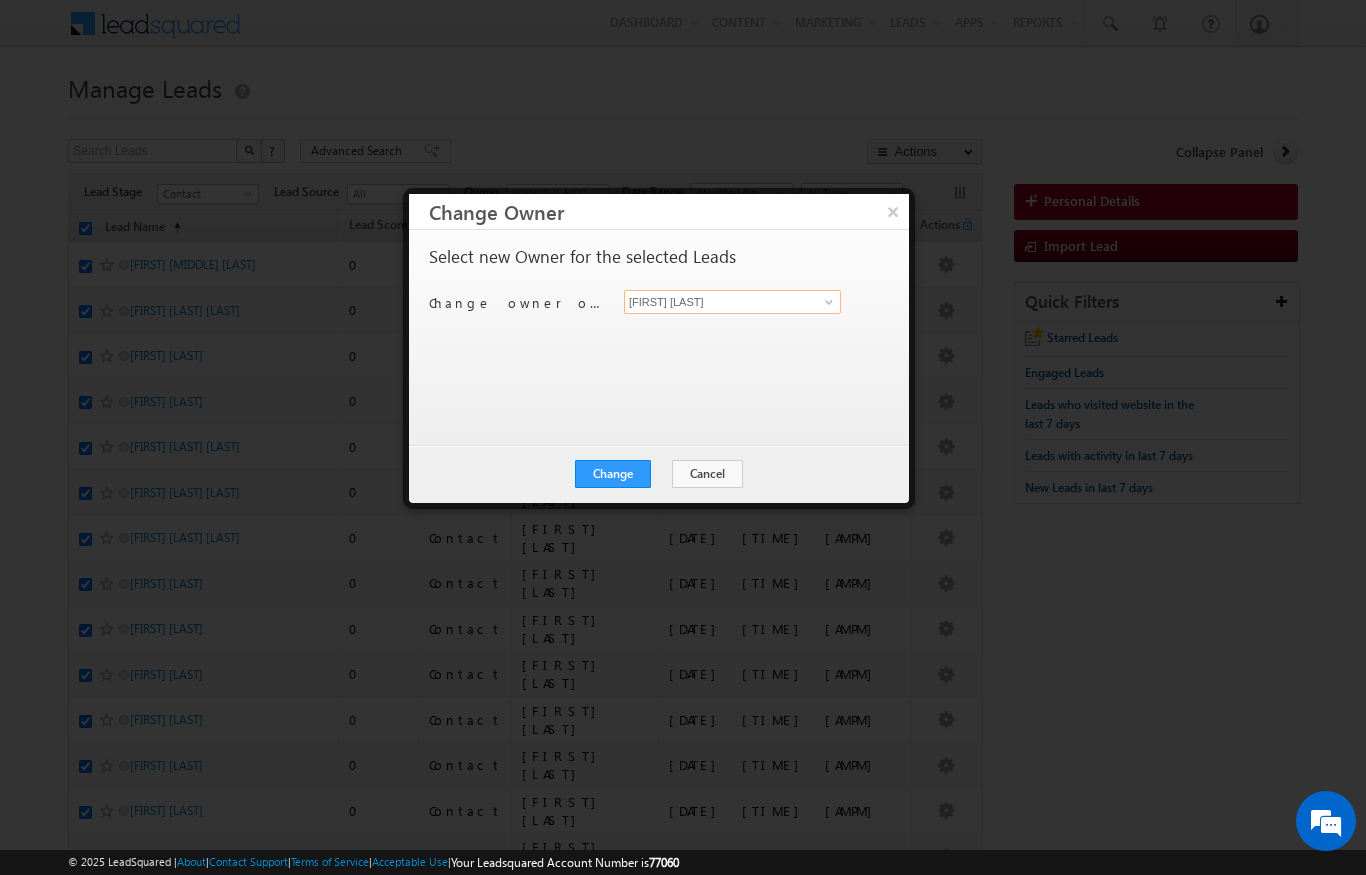 drag, startPoint x: 921, startPoint y: 328, endPoint x: 779, endPoint y: 302, distance: 144.36066 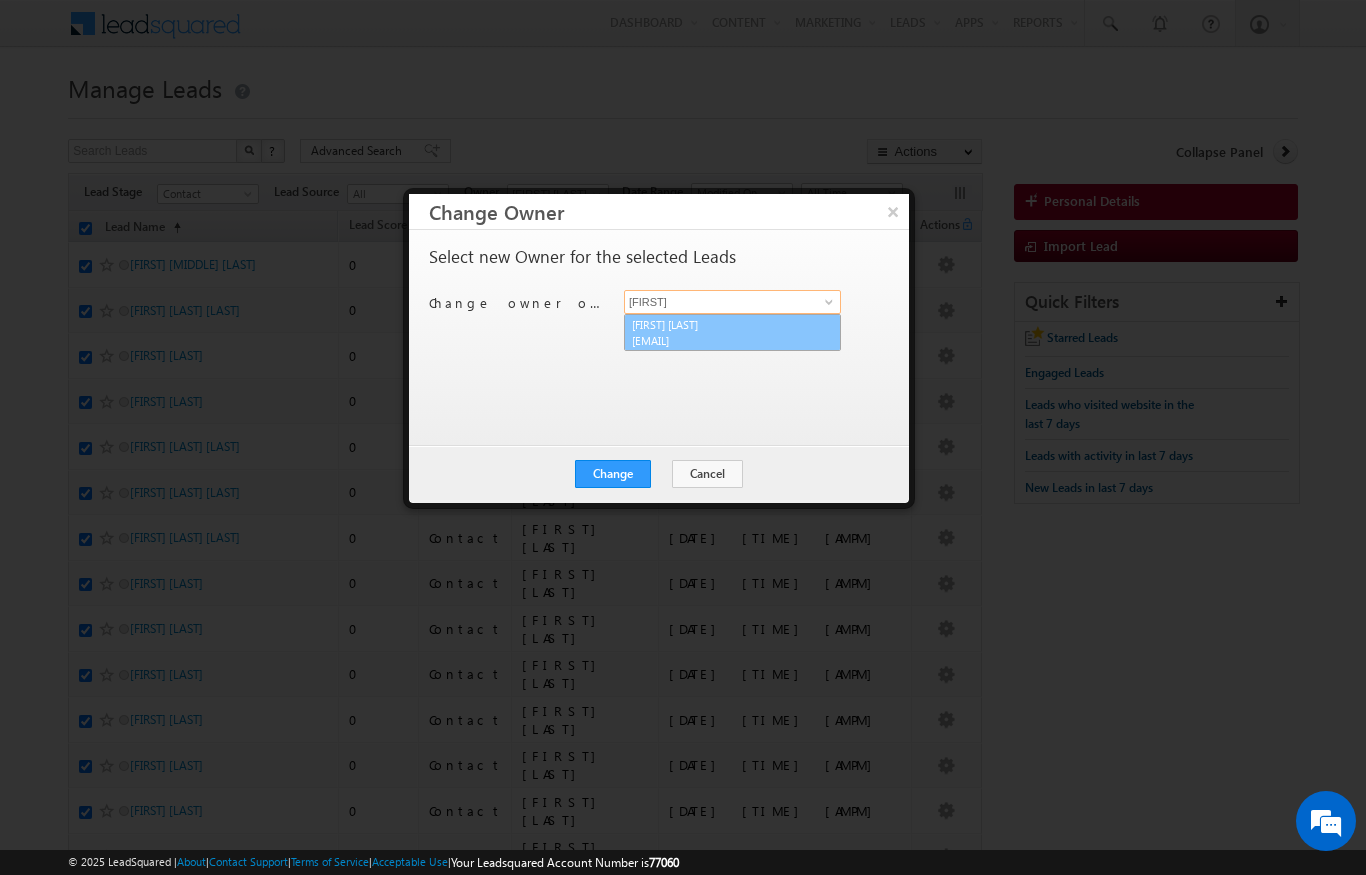 click on "[EMAIL]" at bounding box center [722, 340] 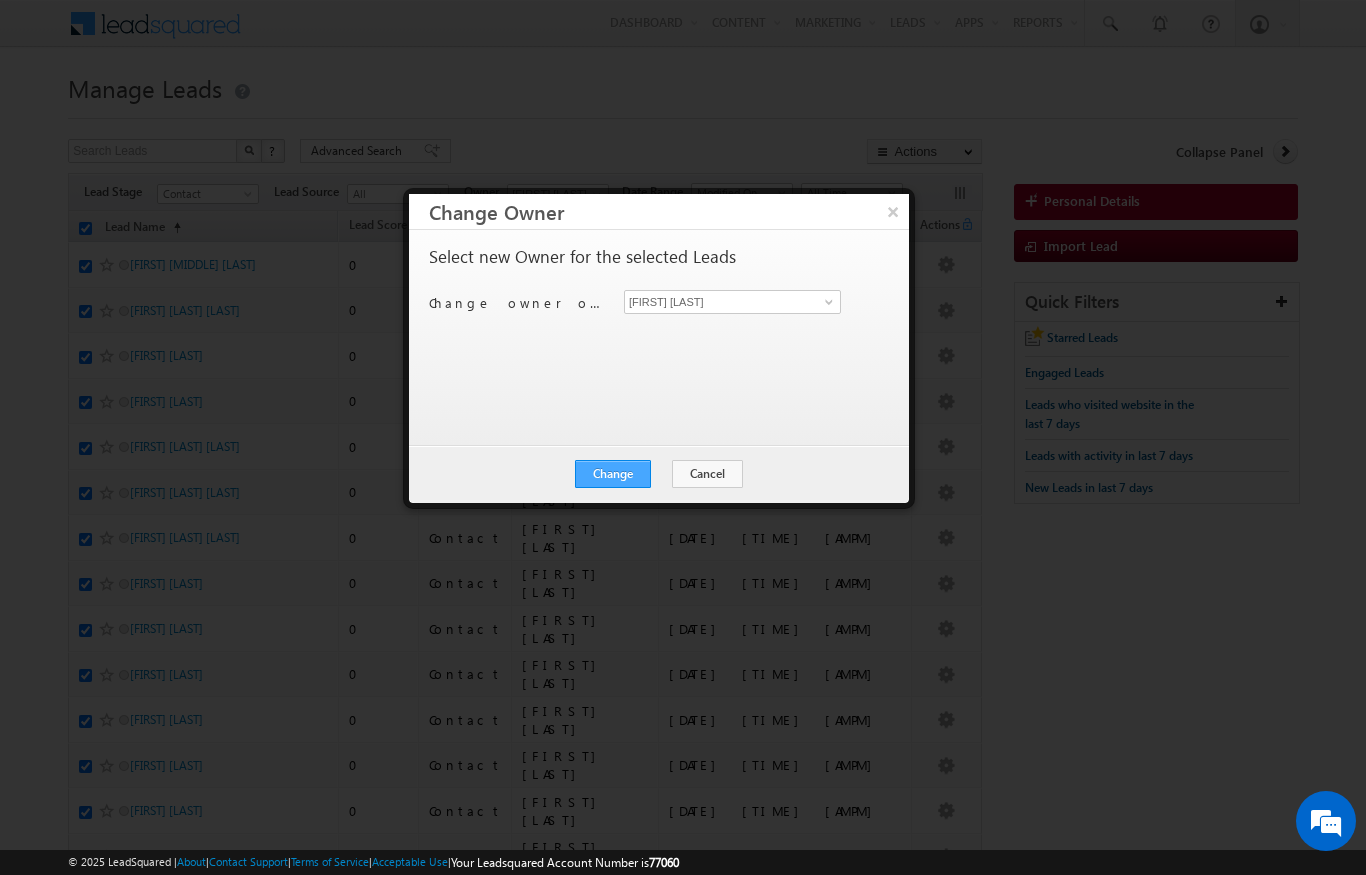 click on "Change" at bounding box center [613, 474] 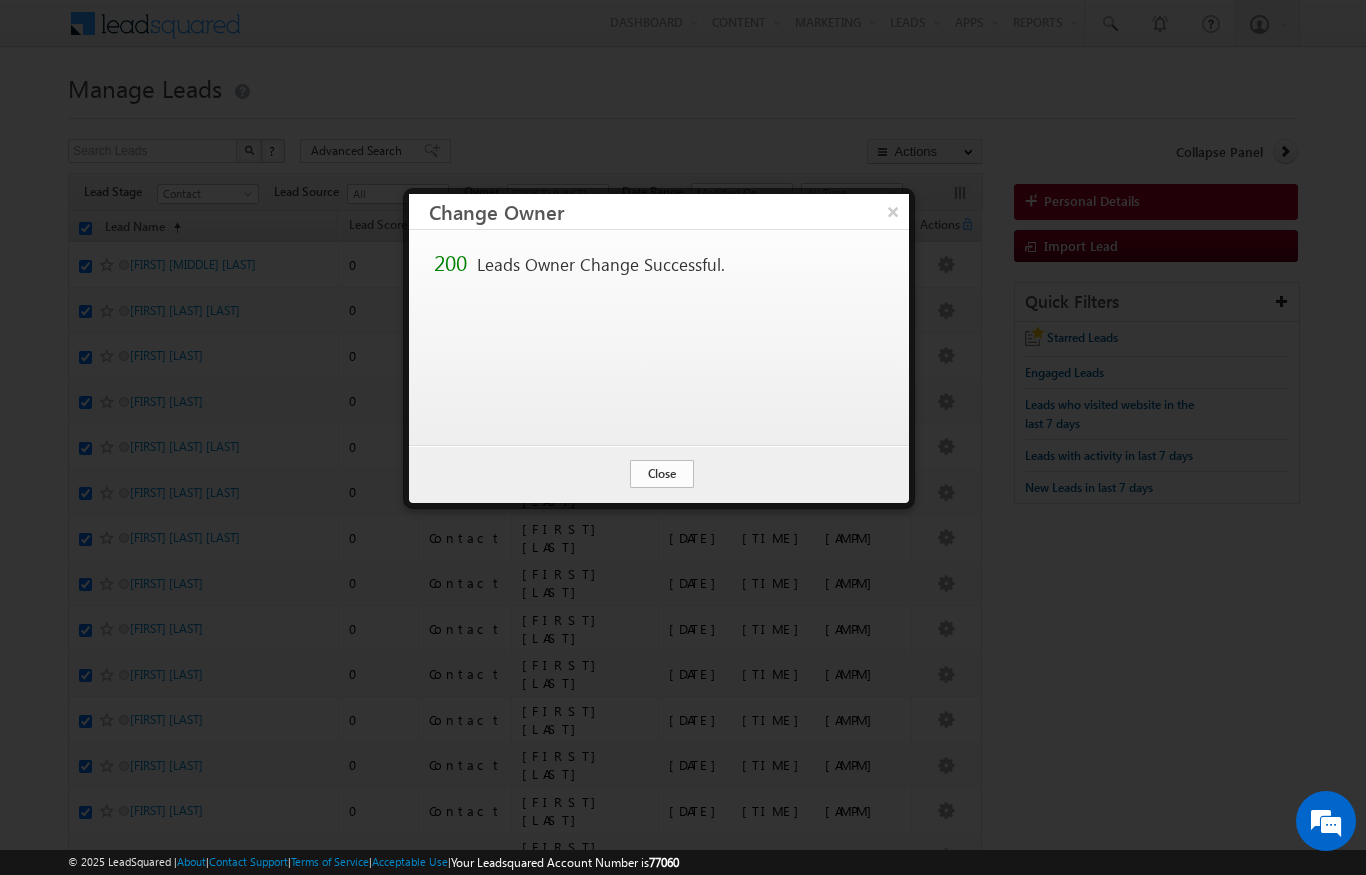 click on "Close" at bounding box center [662, 474] 